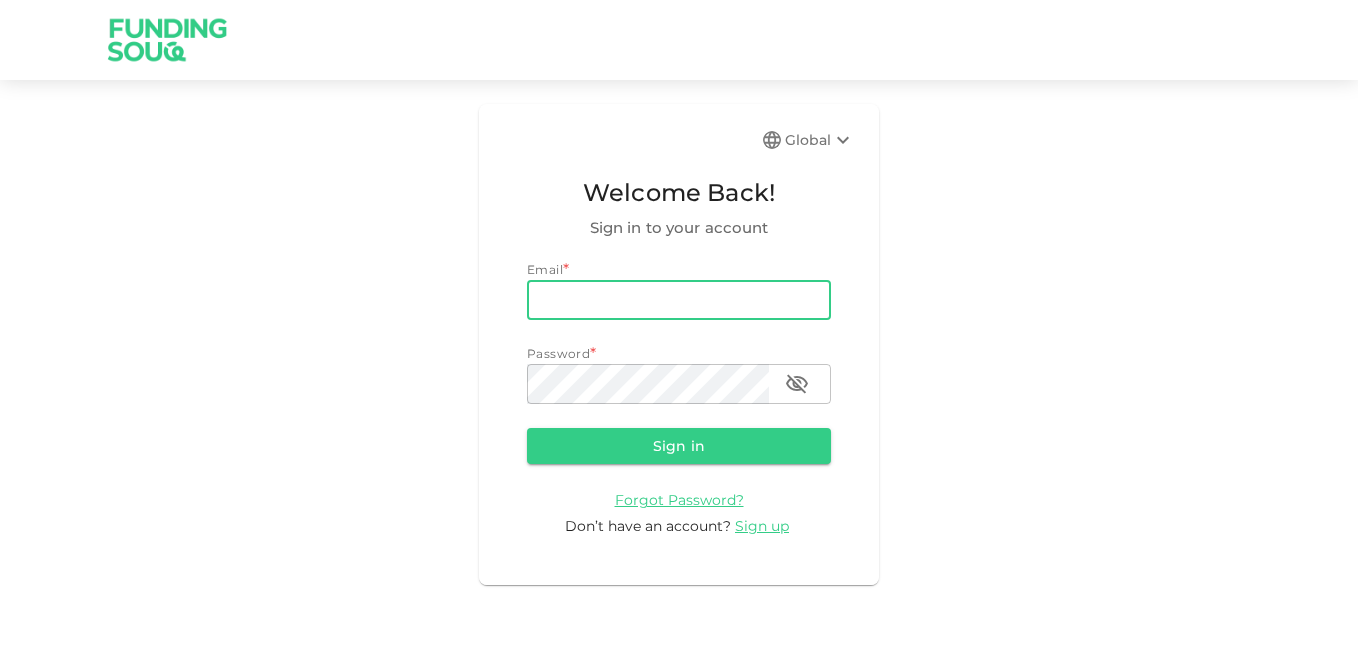 scroll, scrollTop: 0, scrollLeft: 0, axis: both 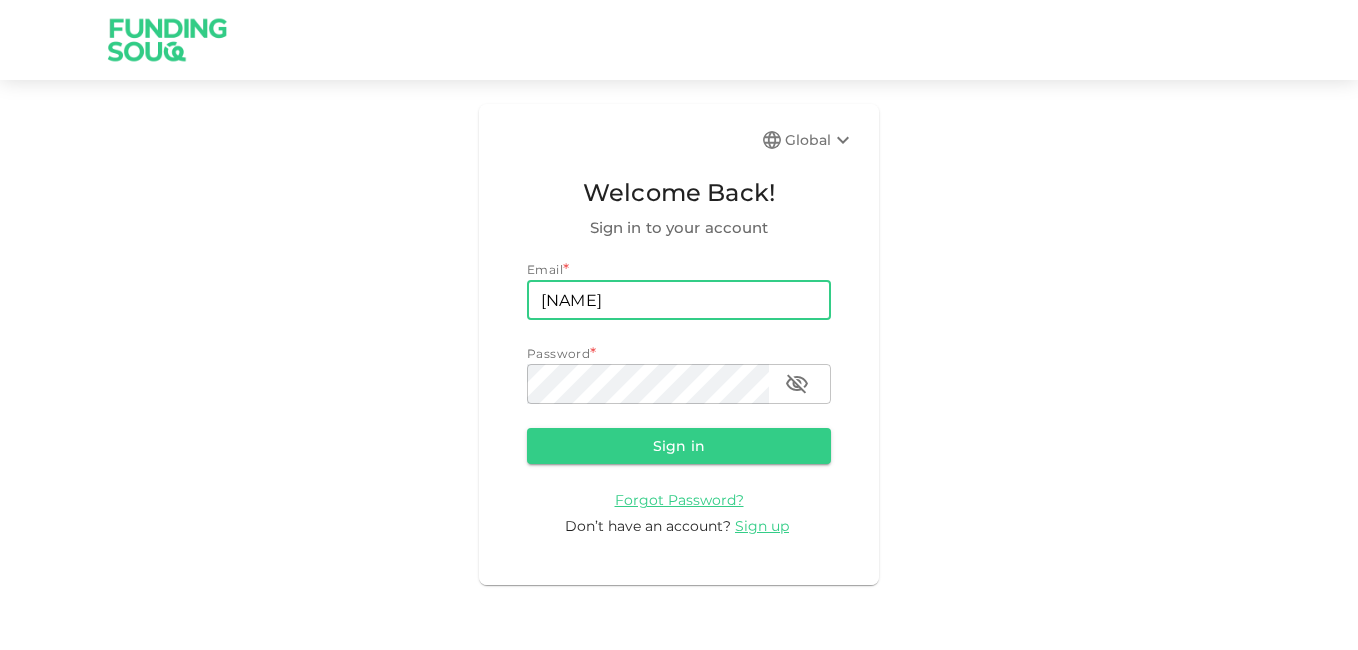 type on "[EMAIL]" 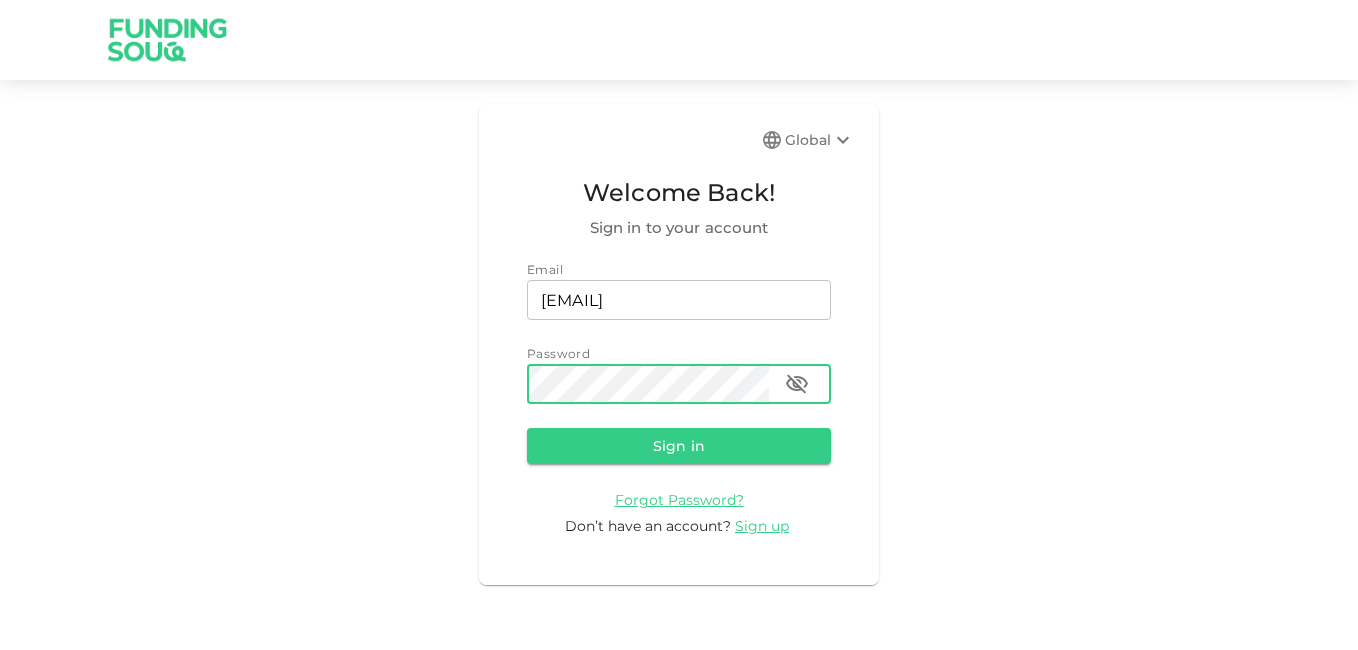 click 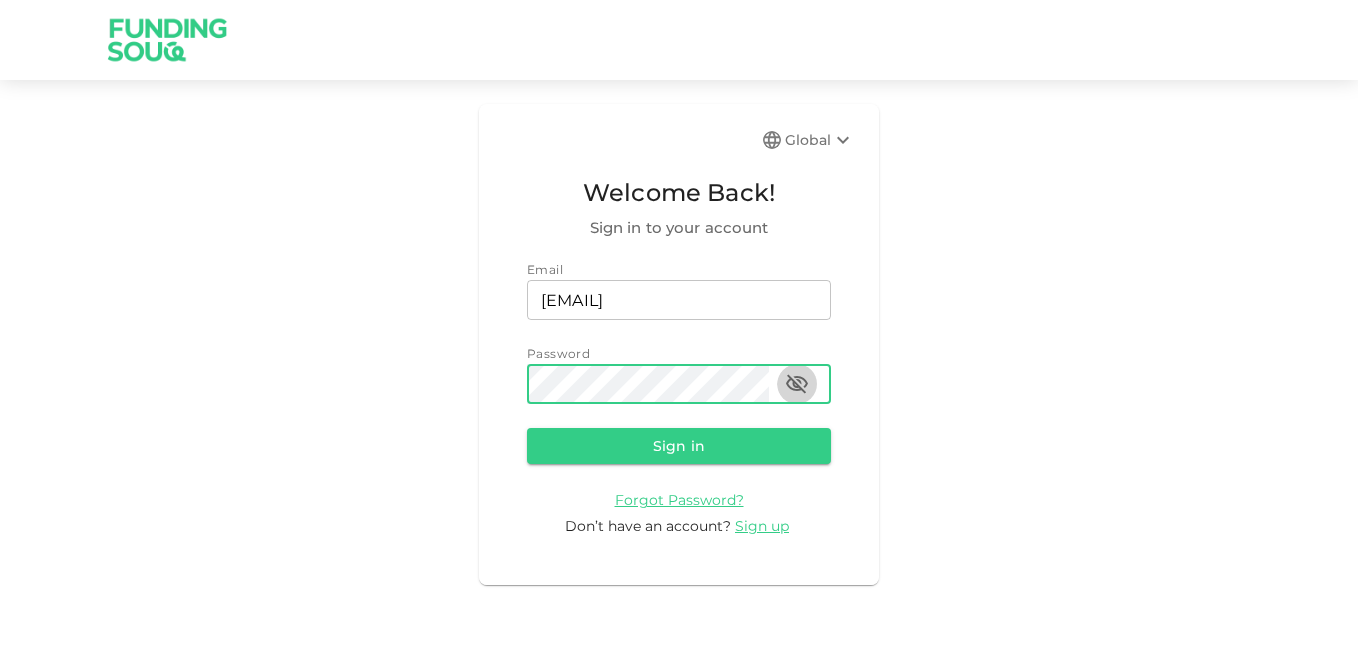 click 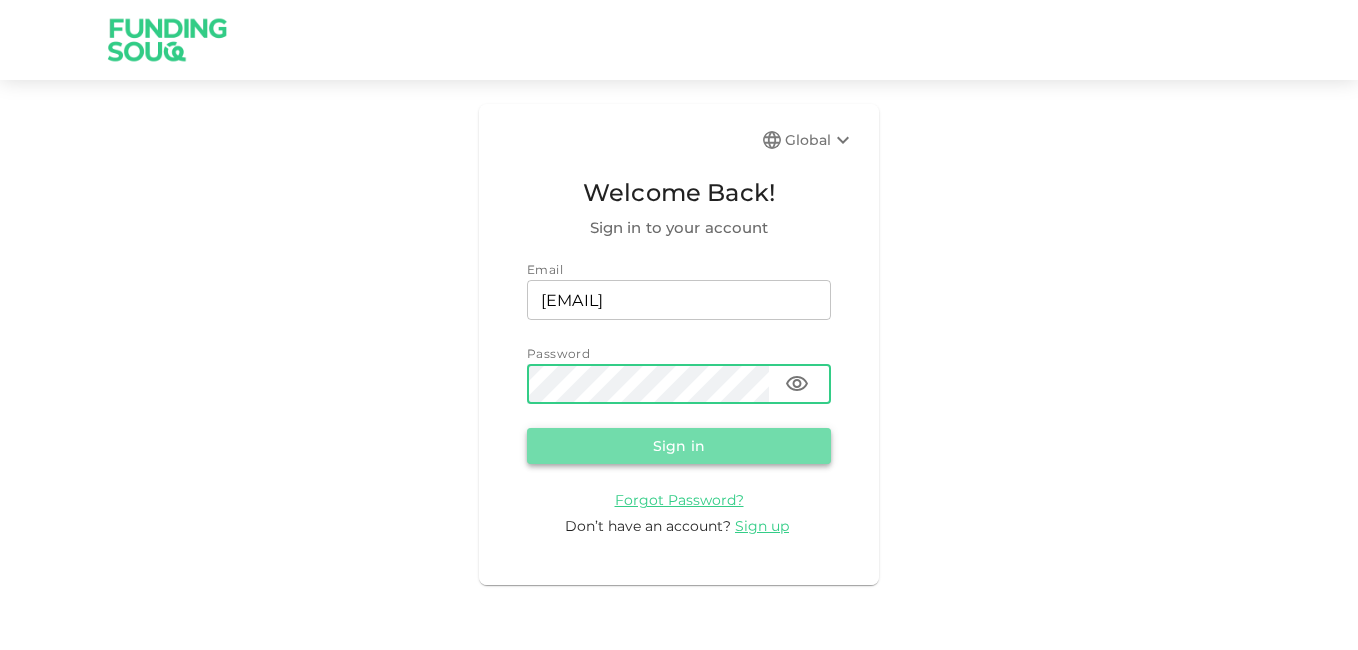click on "Sign in" at bounding box center (679, 446) 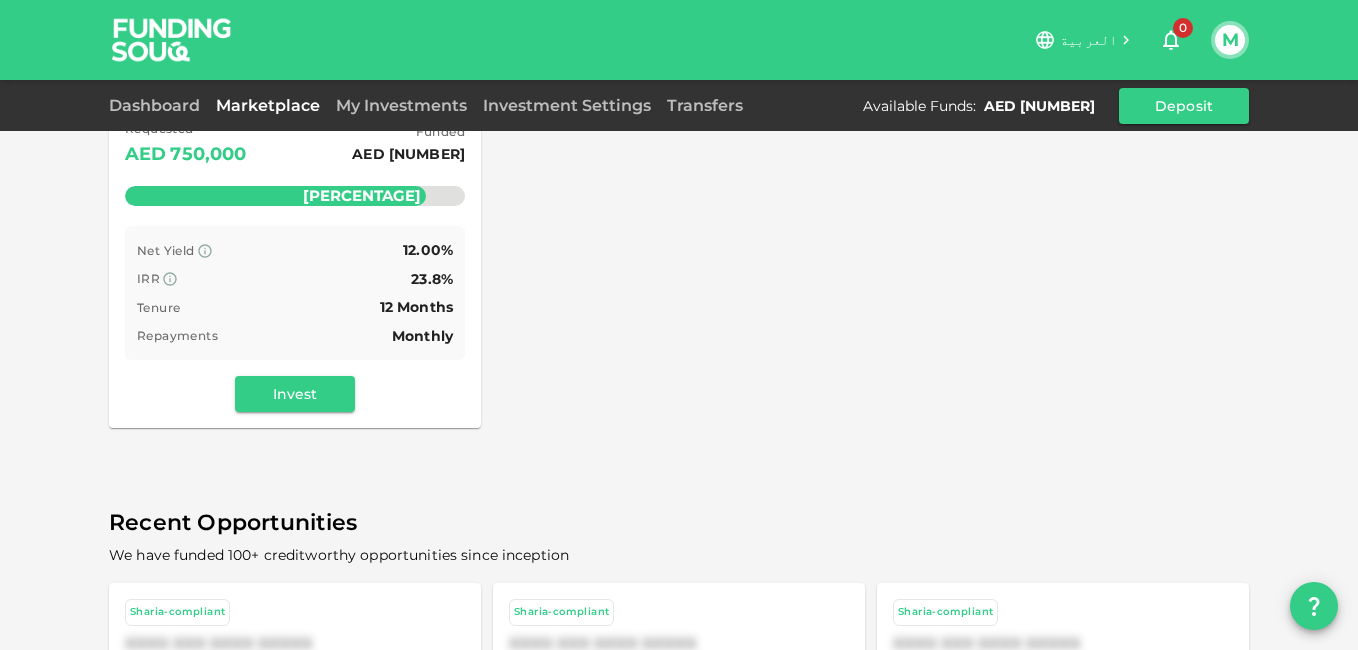 scroll, scrollTop: 400, scrollLeft: 0, axis: vertical 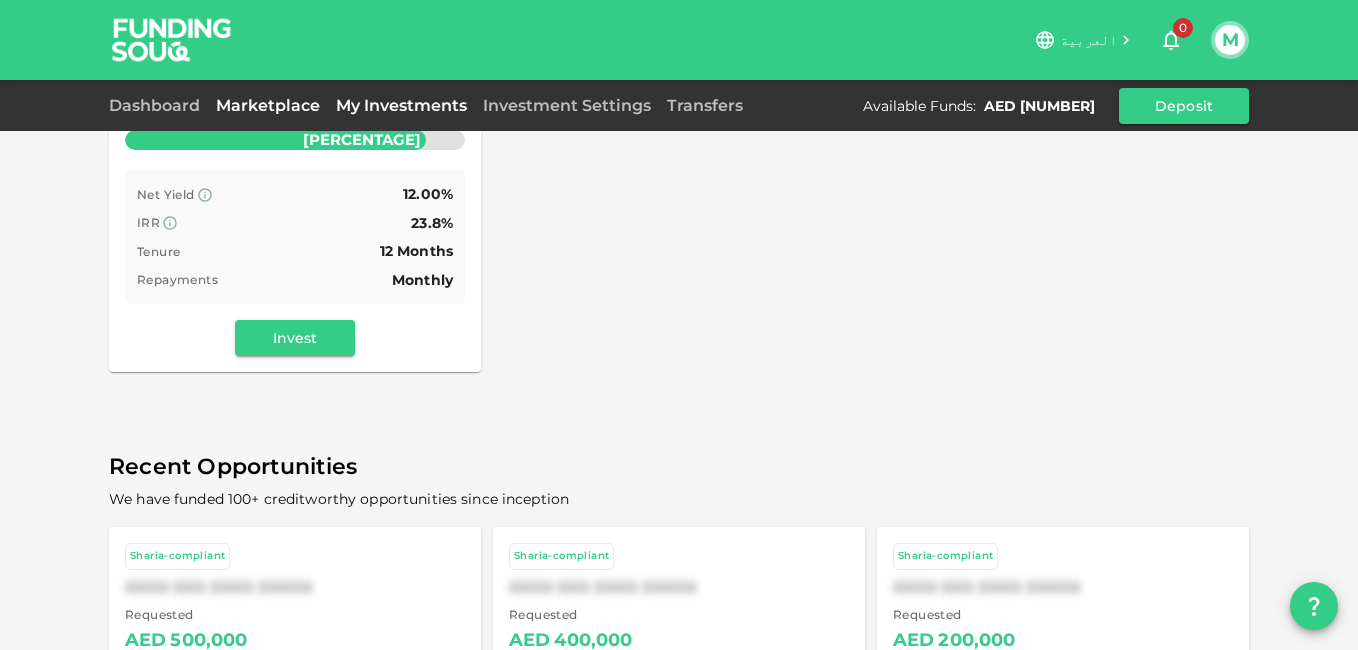click on "My Investments" at bounding box center [401, 105] 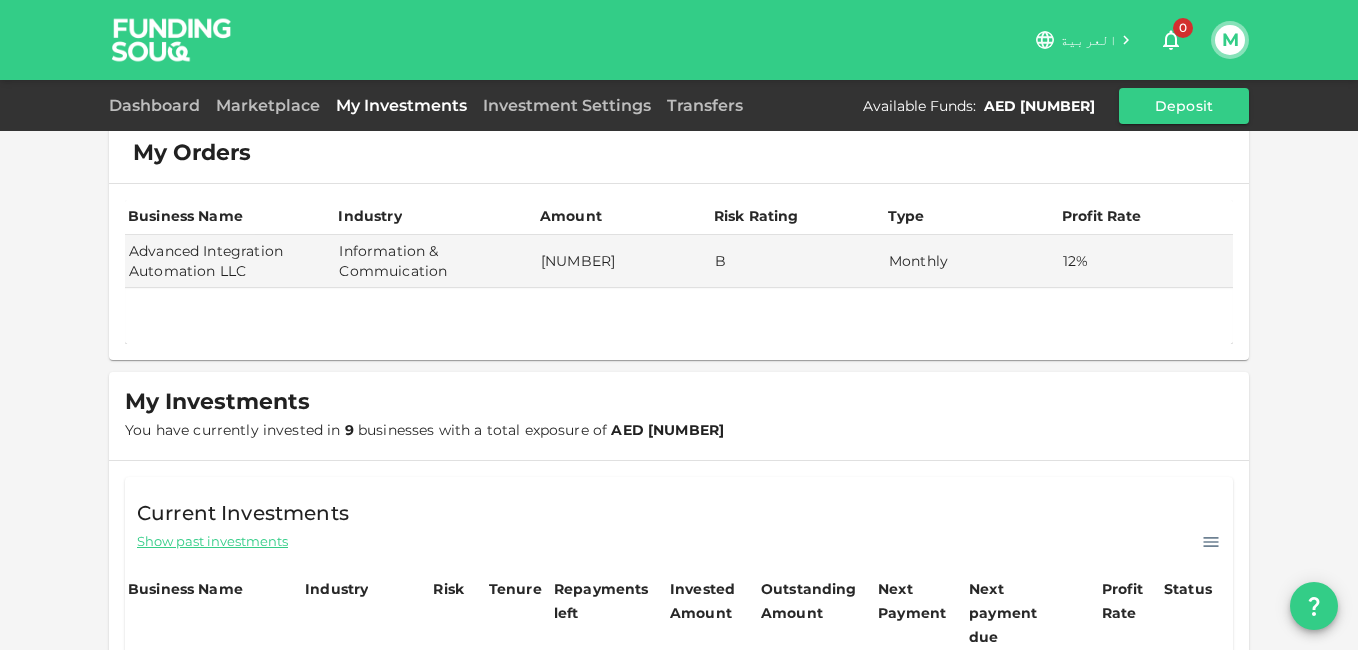 scroll, scrollTop: 18, scrollLeft: 0, axis: vertical 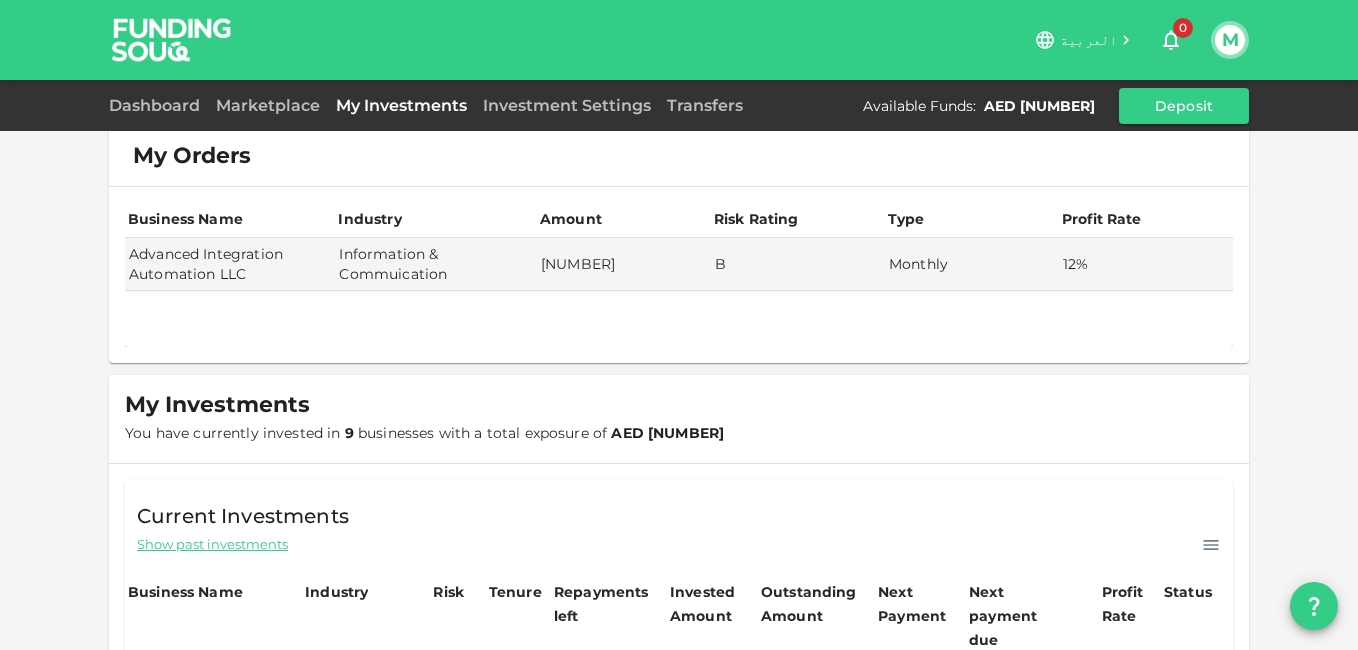 click on "Current Investments Show past investments" at bounding box center (679, 518) 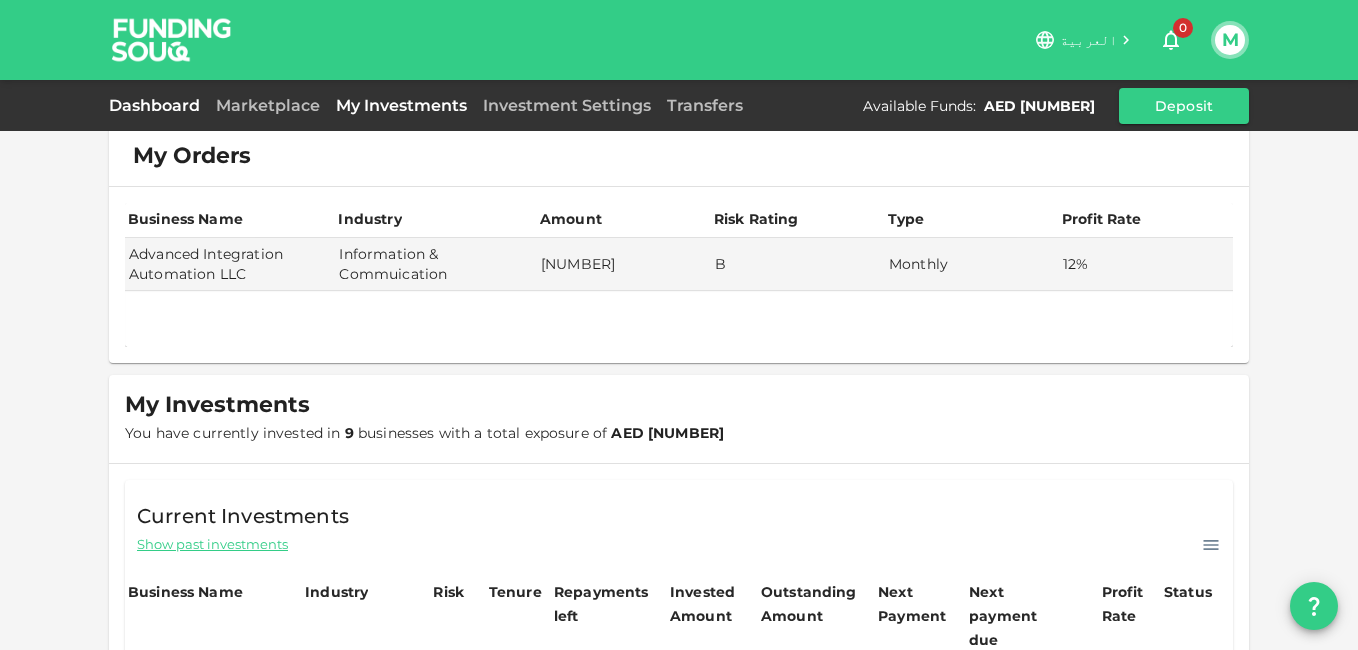 click on "Dashboard" at bounding box center (158, 105) 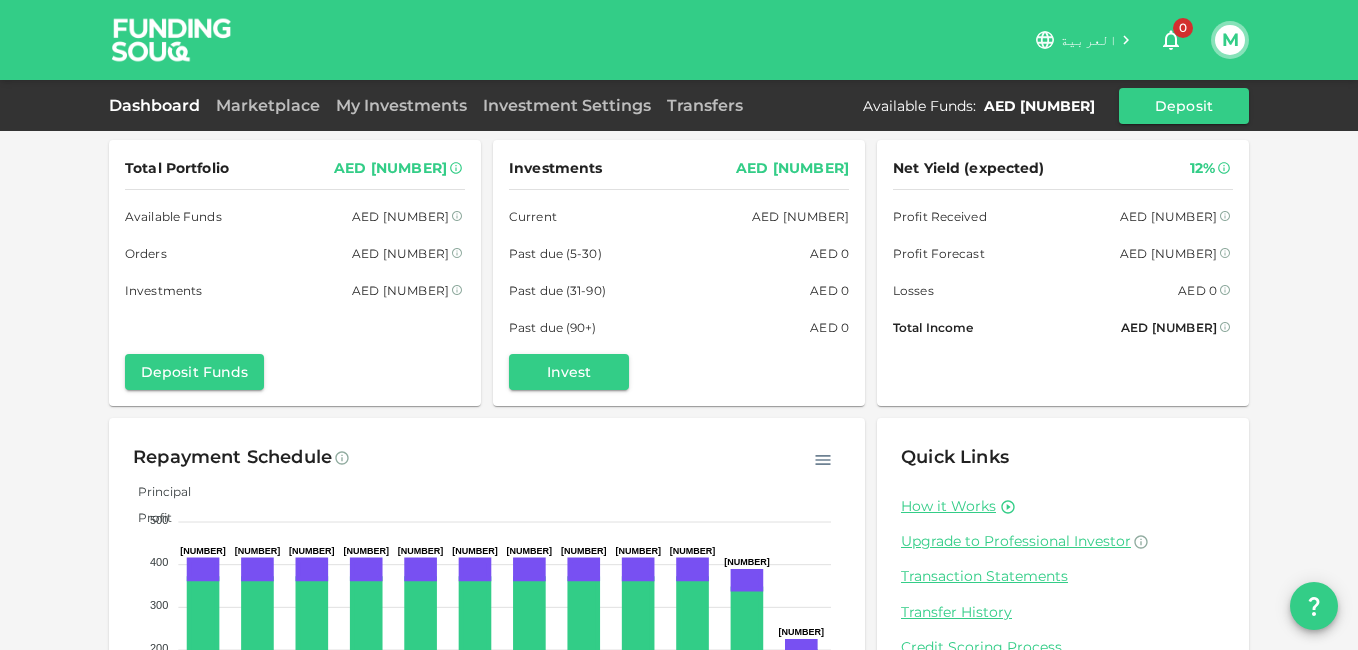 scroll, scrollTop: 0, scrollLeft: 0, axis: both 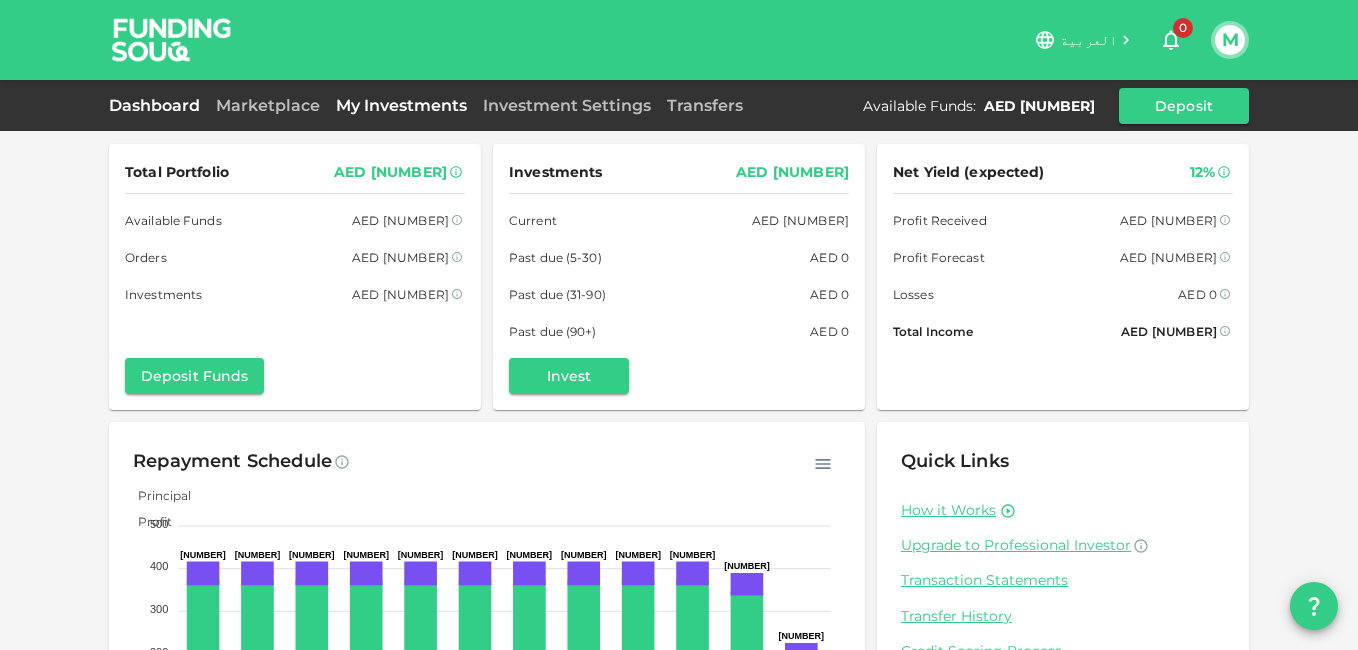 click on "My Investments" at bounding box center (401, 105) 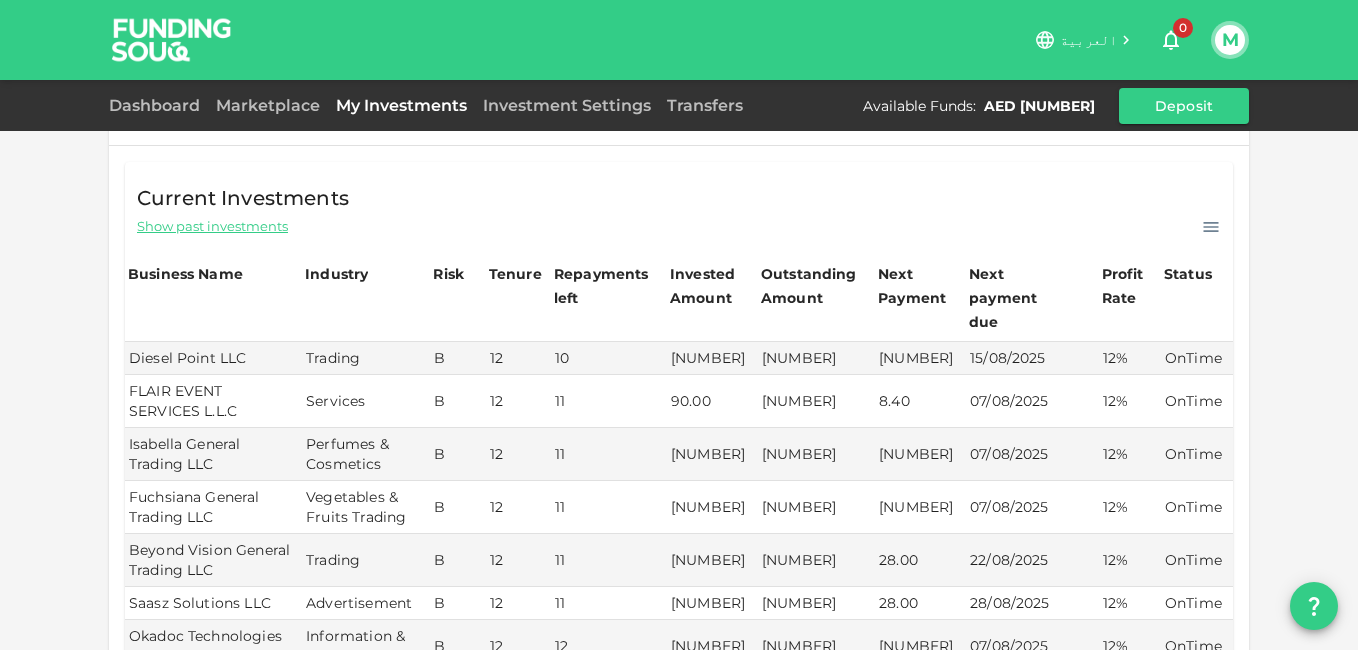 scroll, scrollTop: 0, scrollLeft: 0, axis: both 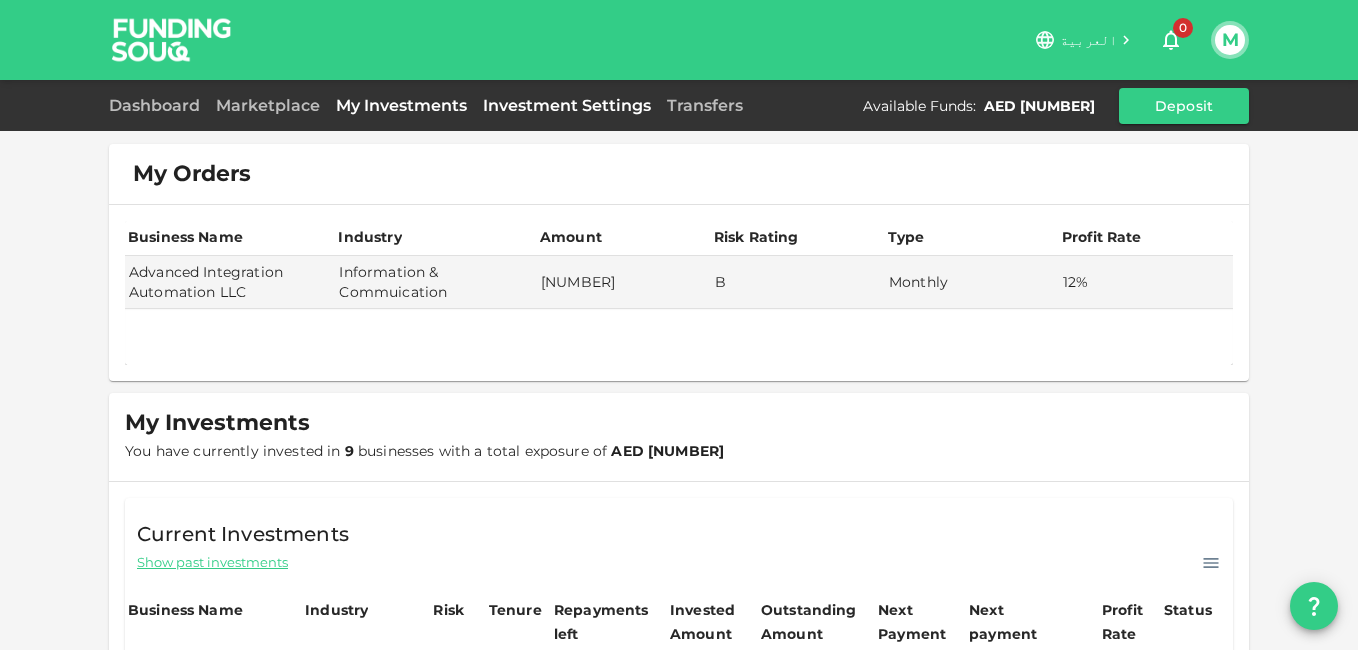 click on "Investment Settings" at bounding box center (567, 105) 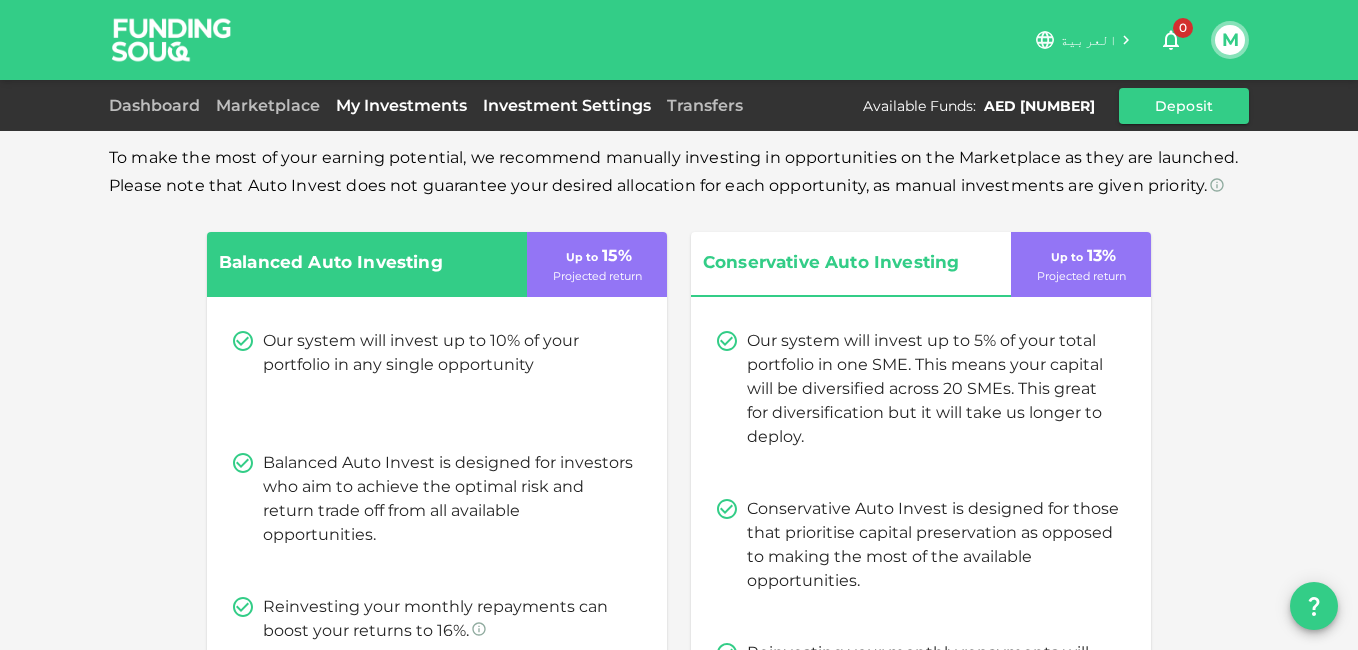 click on "My Investments" at bounding box center (401, 105) 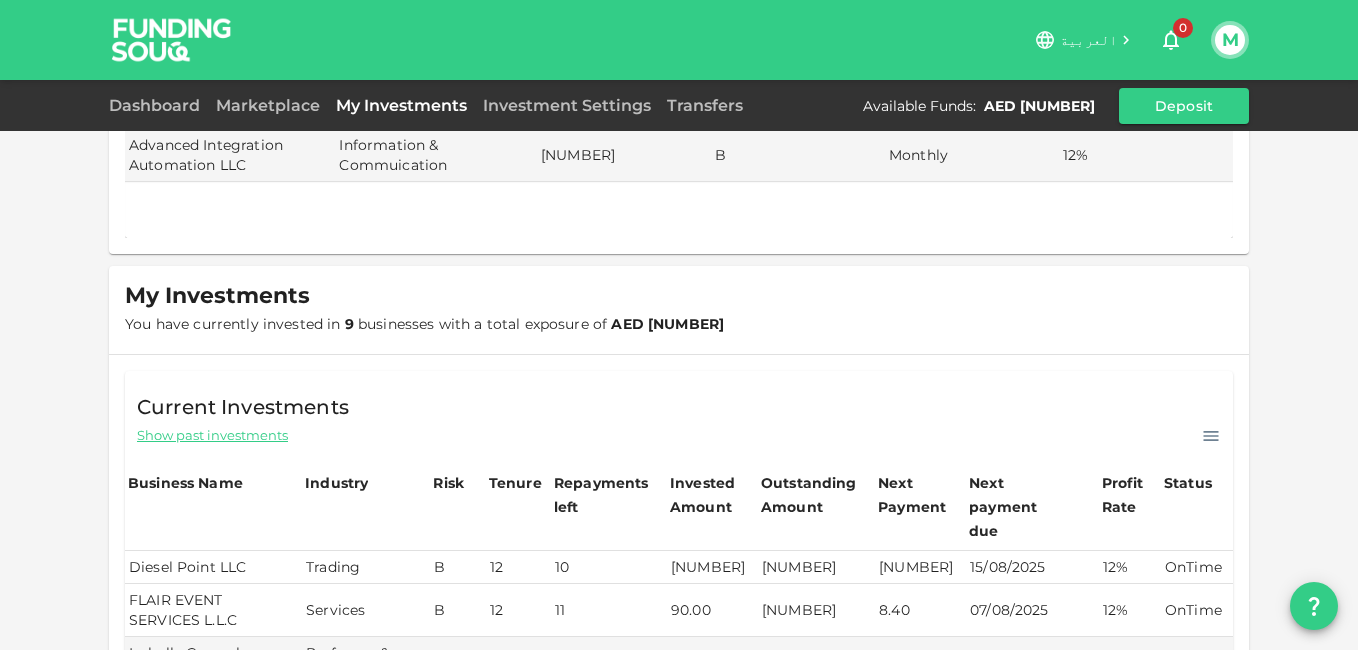 scroll, scrollTop: 0, scrollLeft: 0, axis: both 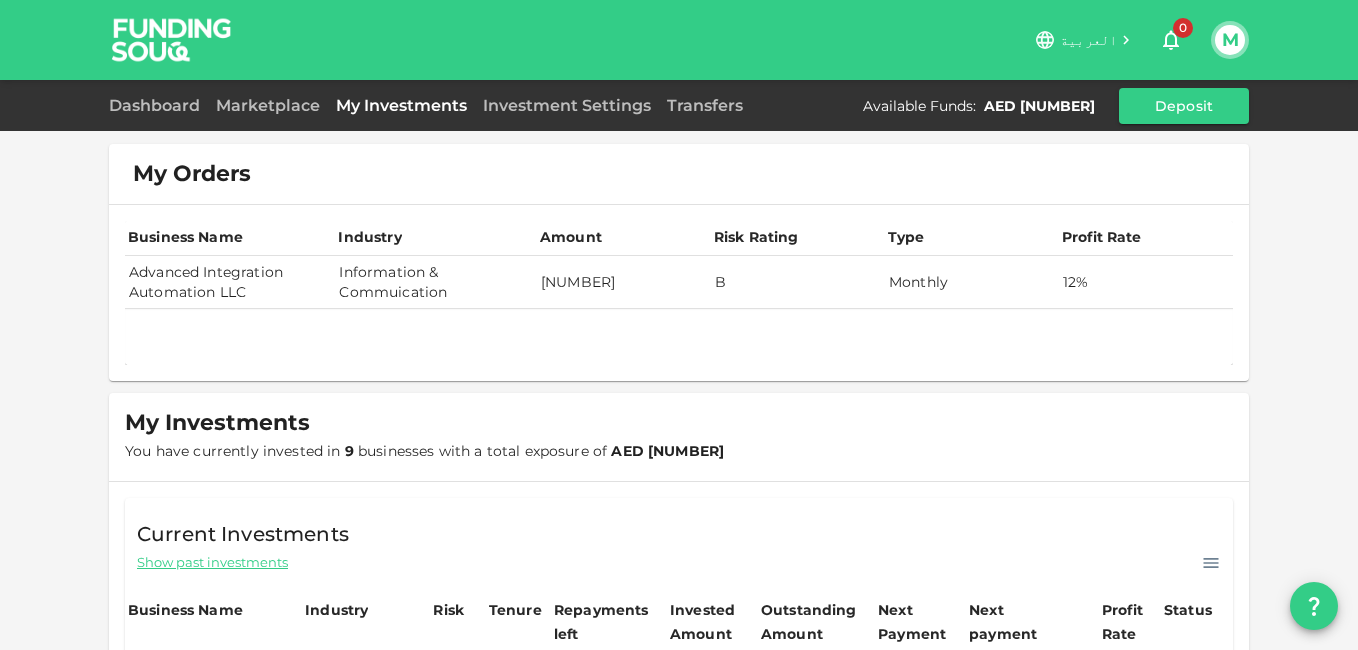 click on "Information & Commuication" at bounding box center [435, 282] 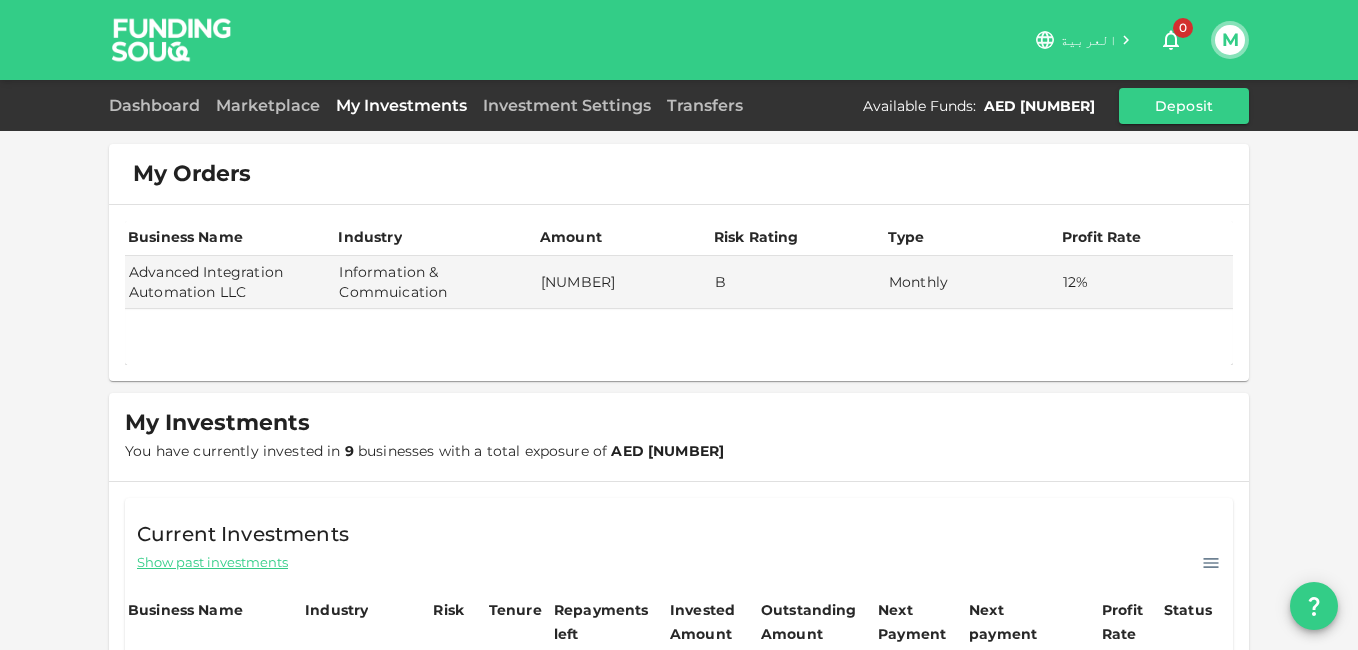 click at bounding box center [679, 337] 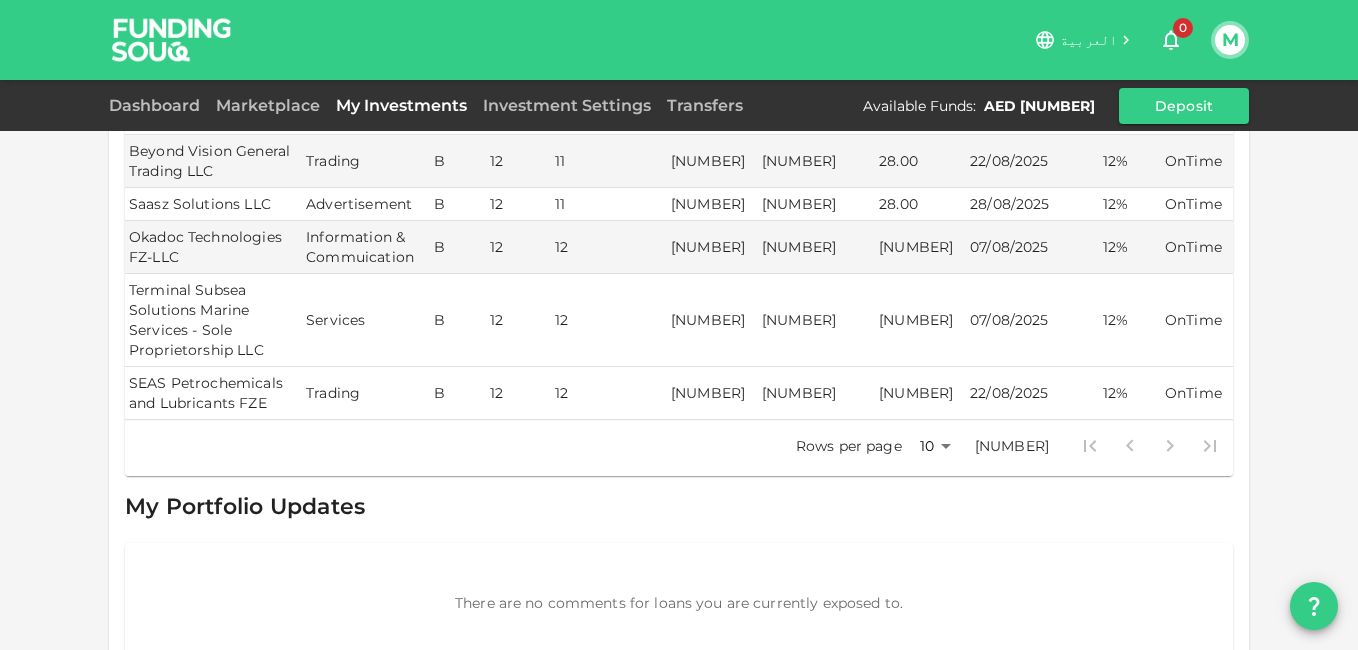scroll, scrollTop: 752, scrollLeft: 0, axis: vertical 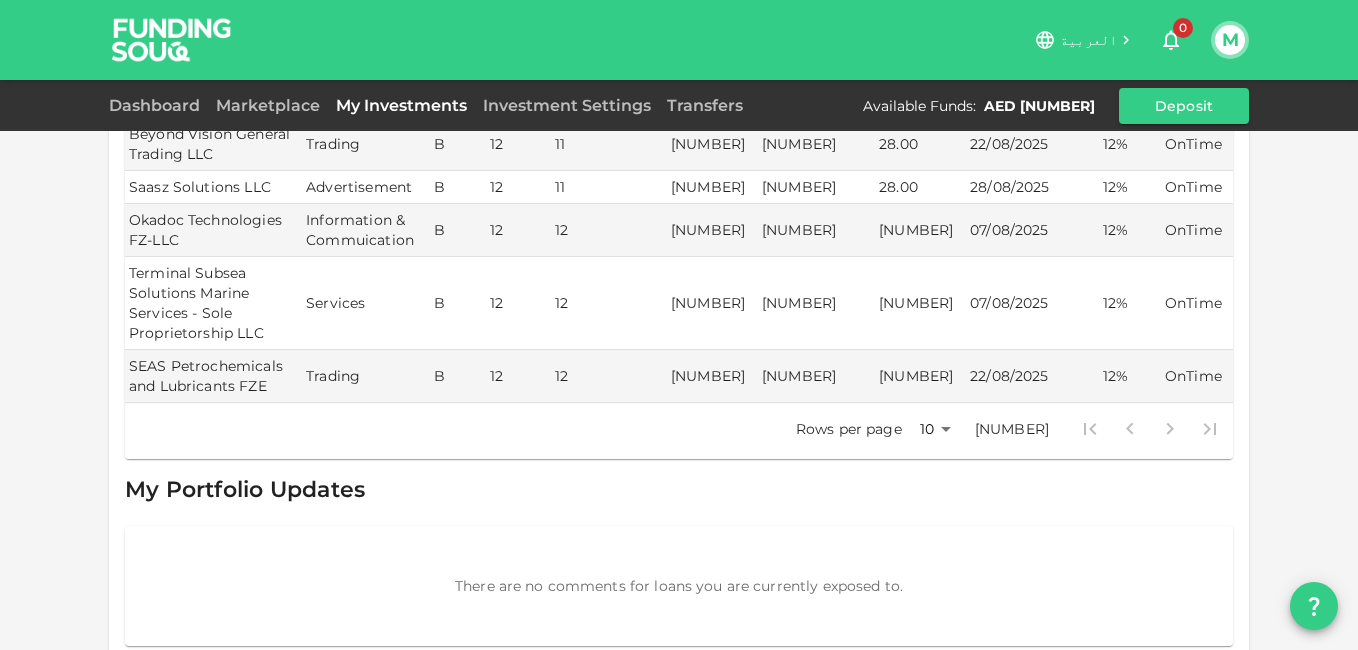 click at bounding box center [1150, 429] 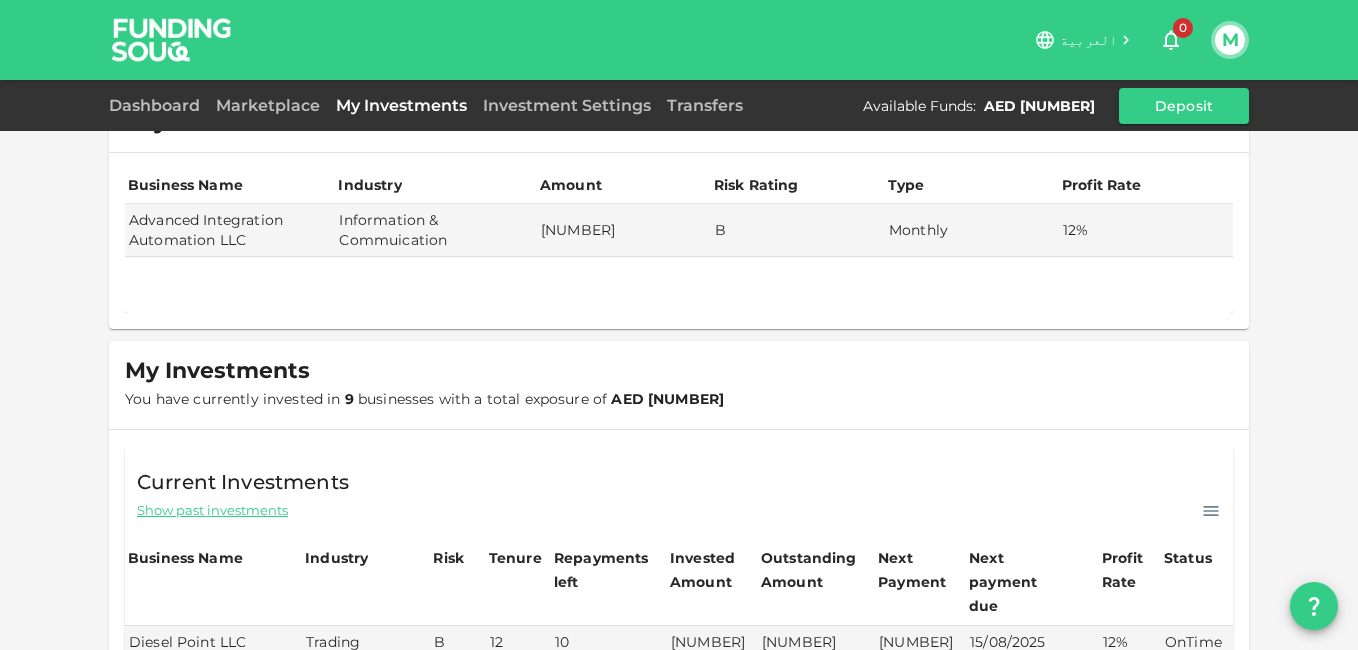 scroll, scrollTop: 0, scrollLeft: 0, axis: both 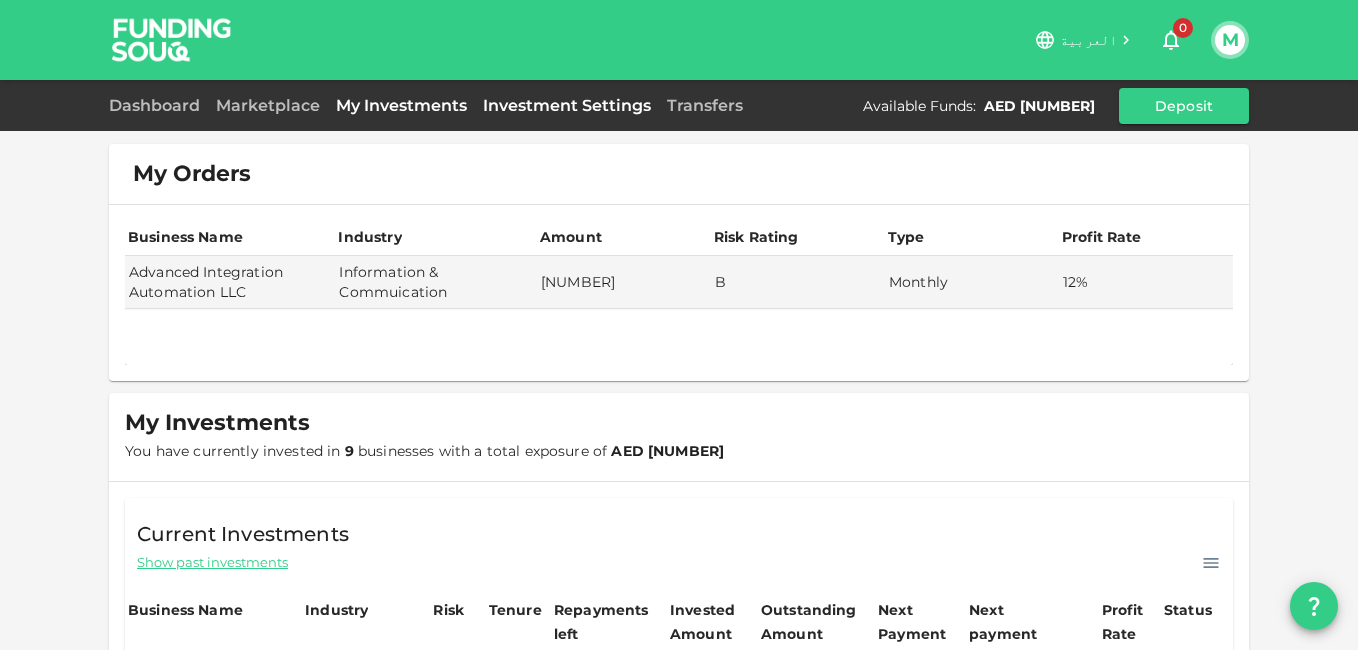 click on "Investment Settings" at bounding box center [567, 105] 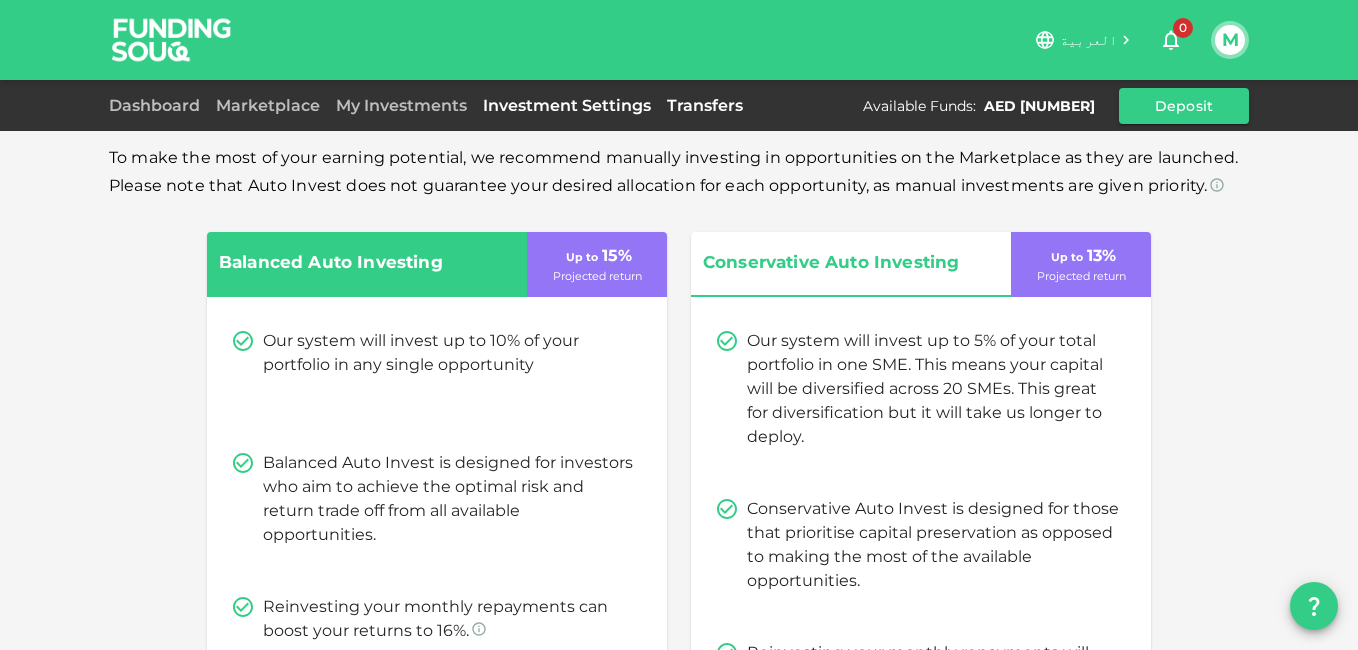 click on "Transfers" at bounding box center (705, 105) 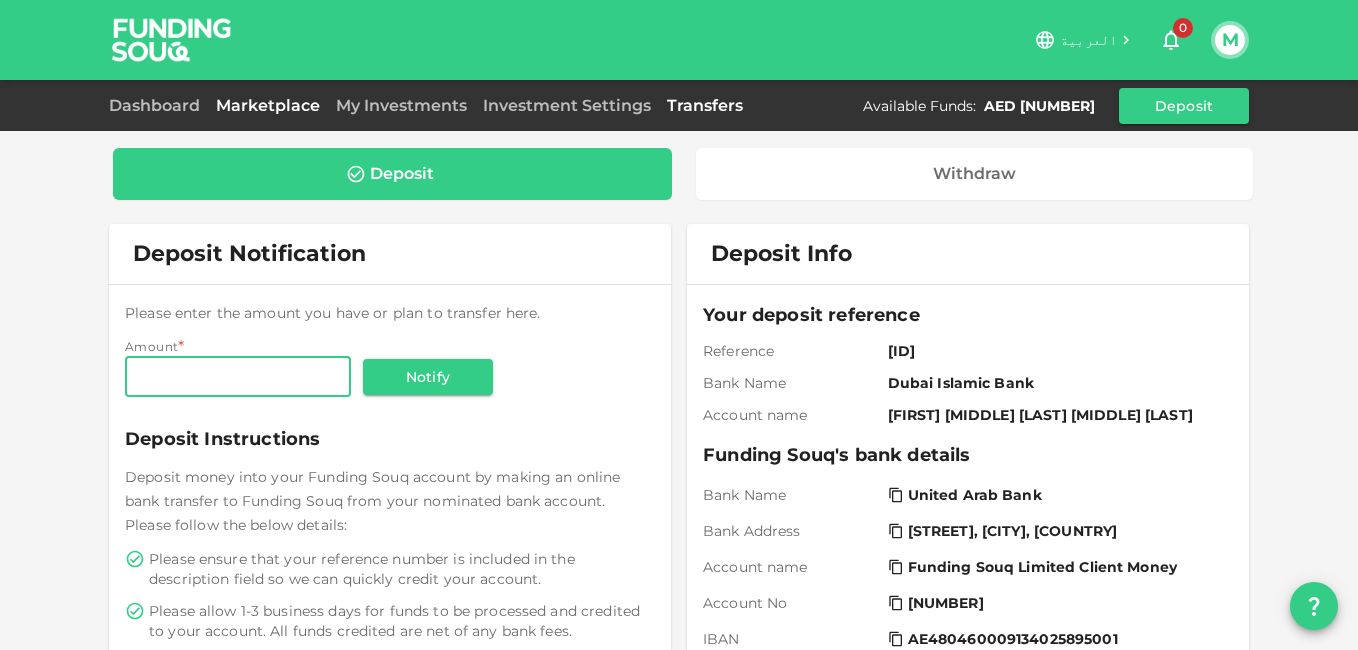 click on "Marketplace" at bounding box center [268, 105] 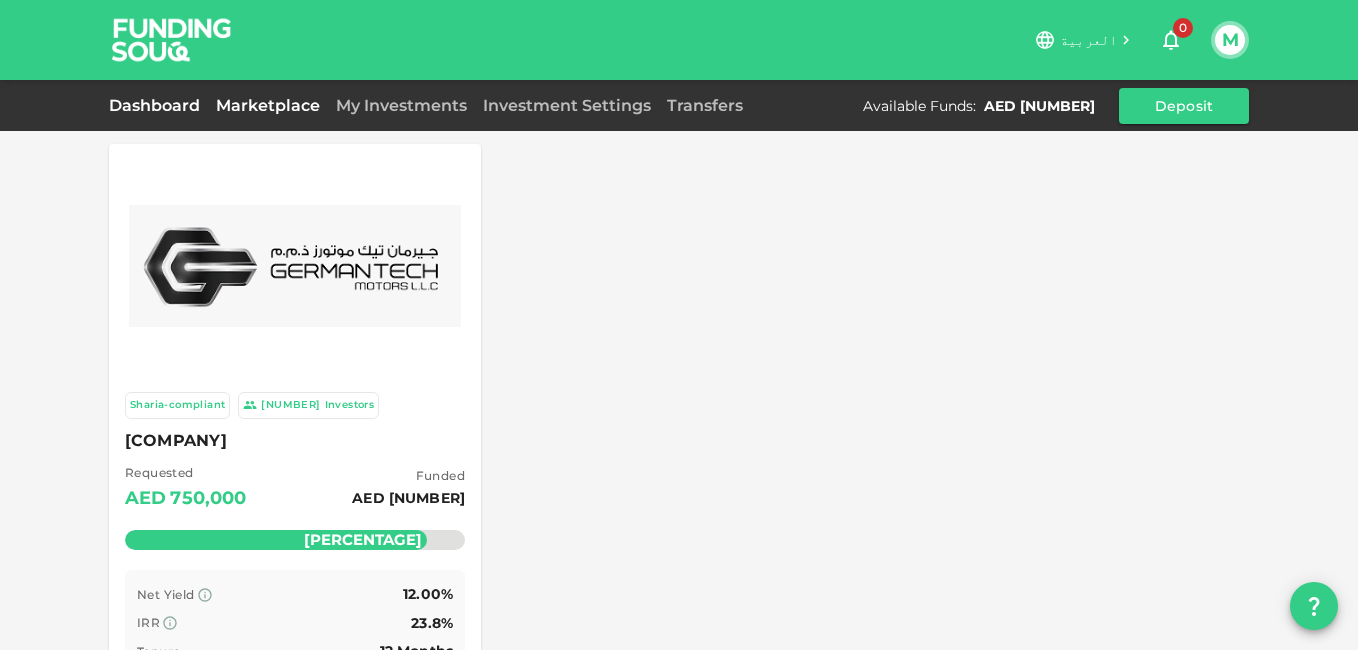 click on "Dashboard" at bounding box center [158, 105] 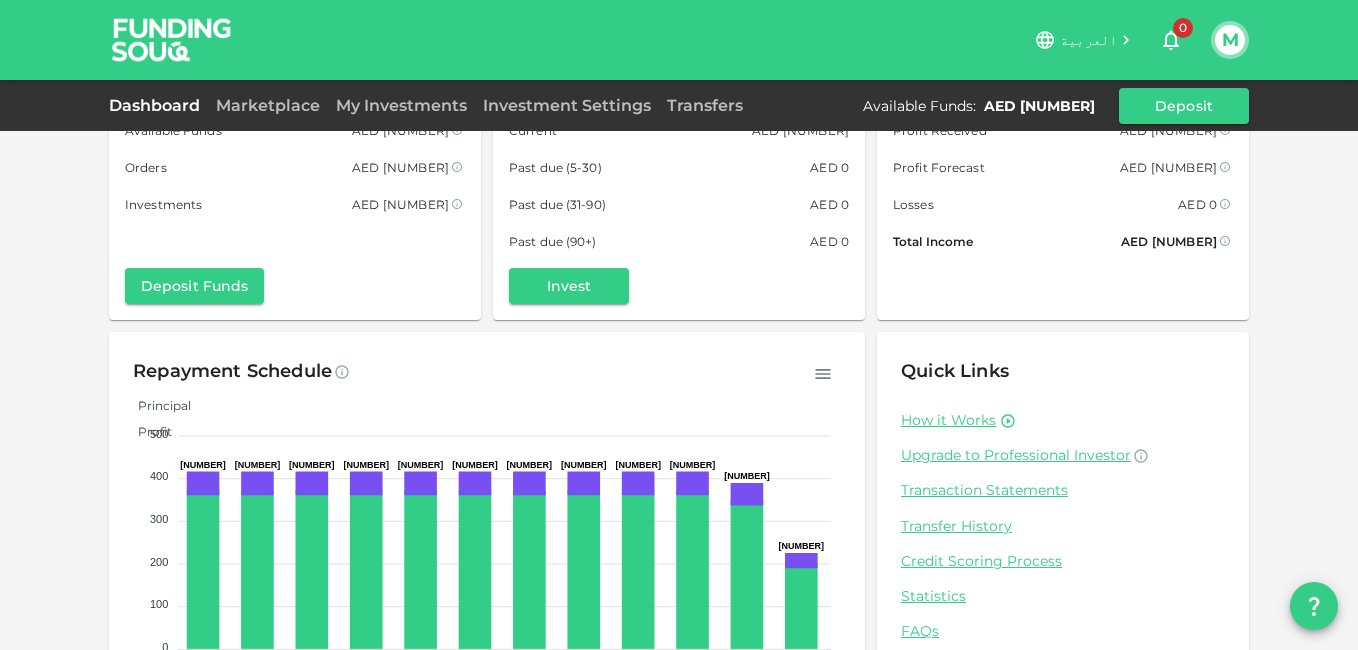 scroll, scrollTop: 78, scrollLeft: 0, axis: vertical 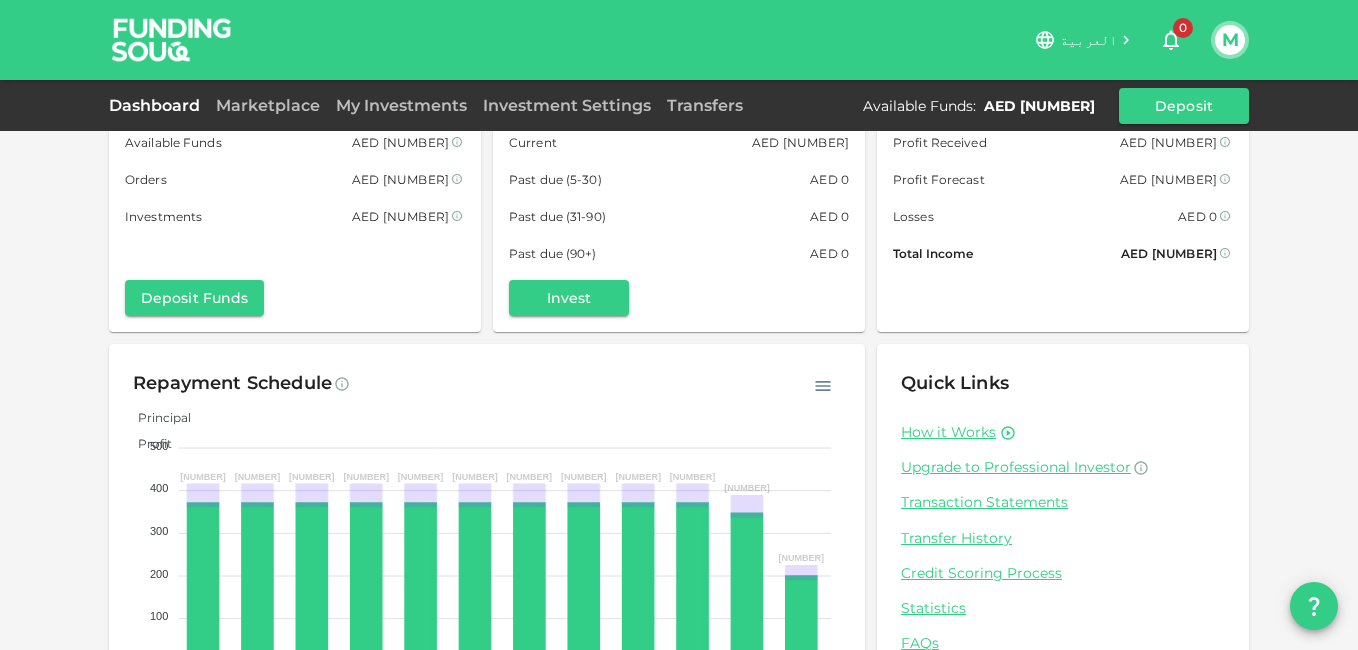 click on "Principal" 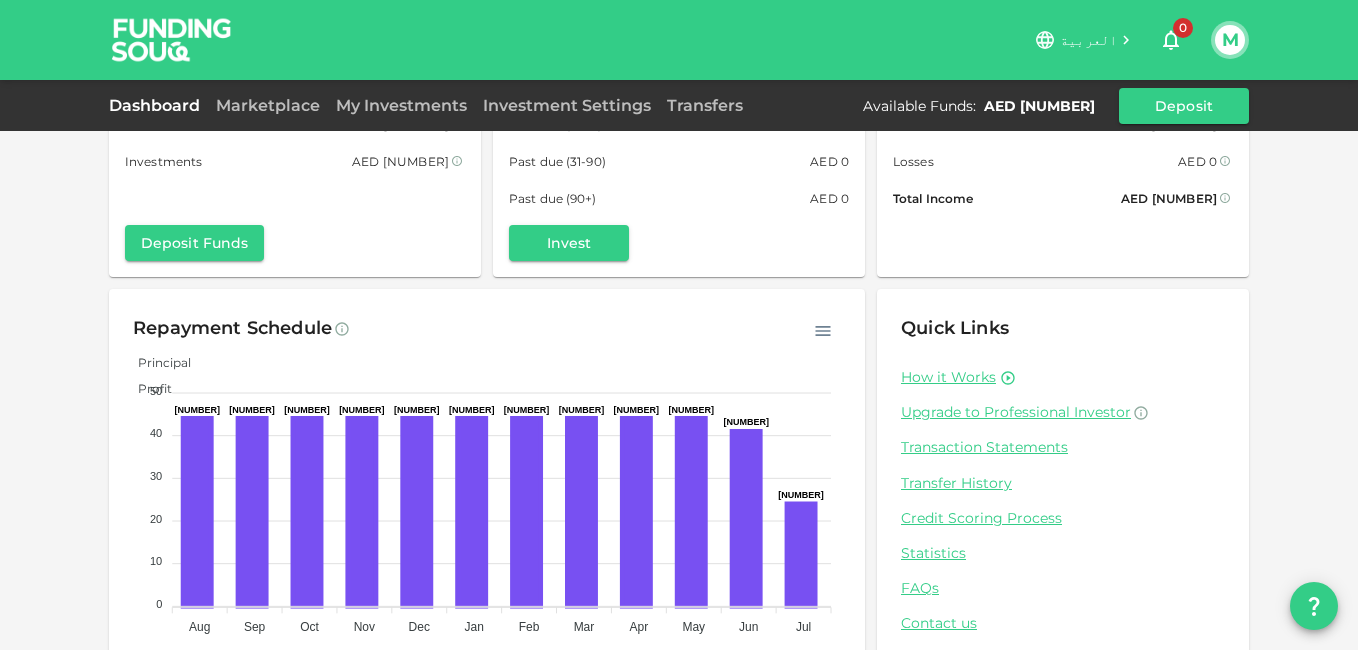 scroll, scrollTop: 178, scrollLeft: 0, axis: vertical 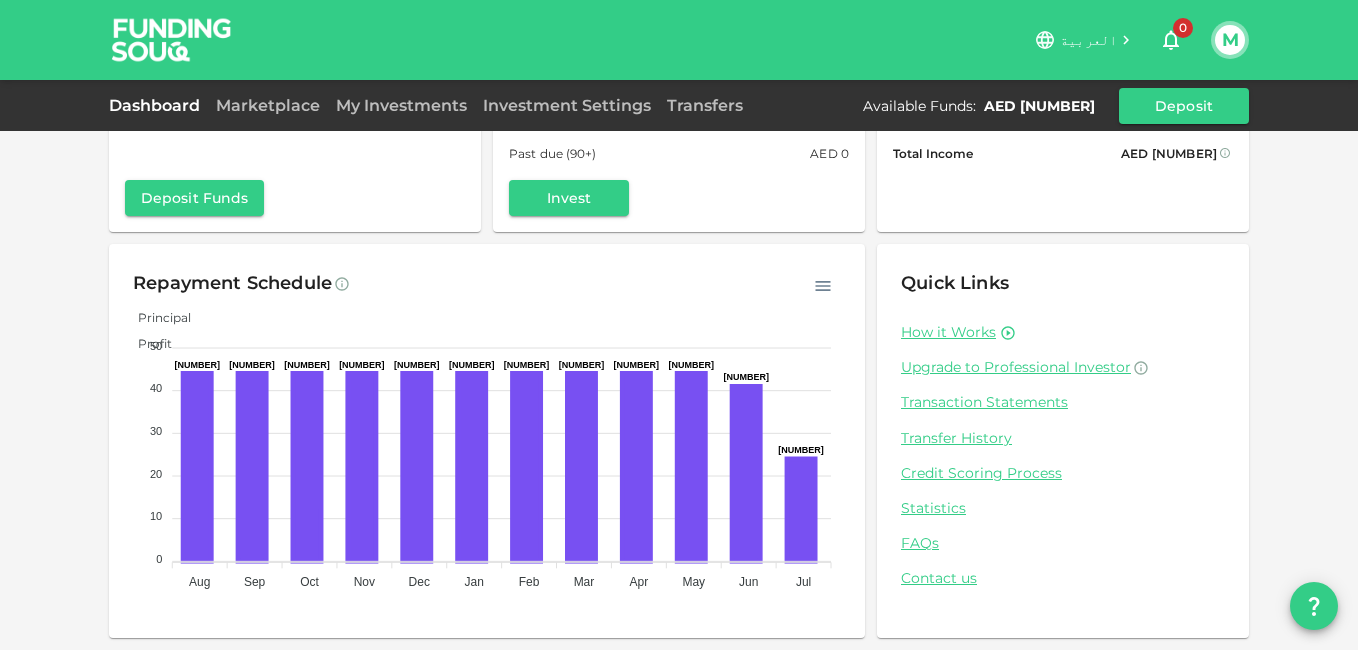click on "Profit" 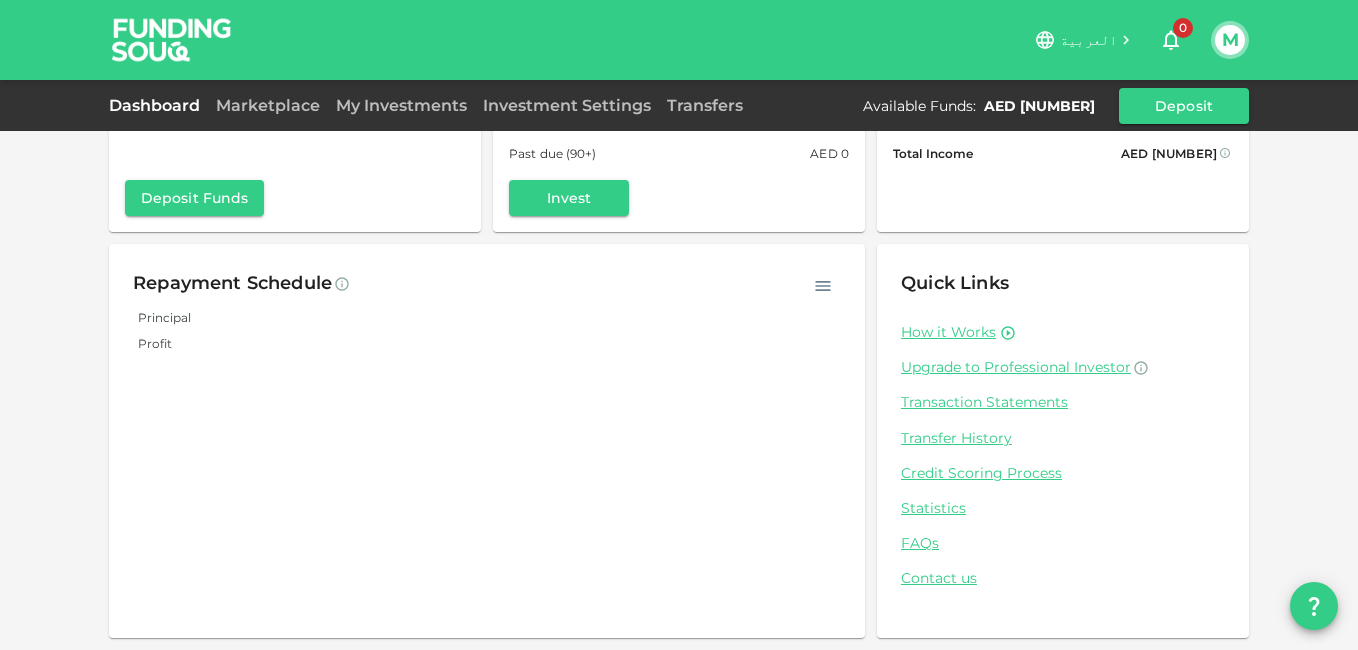 click on "Principal" 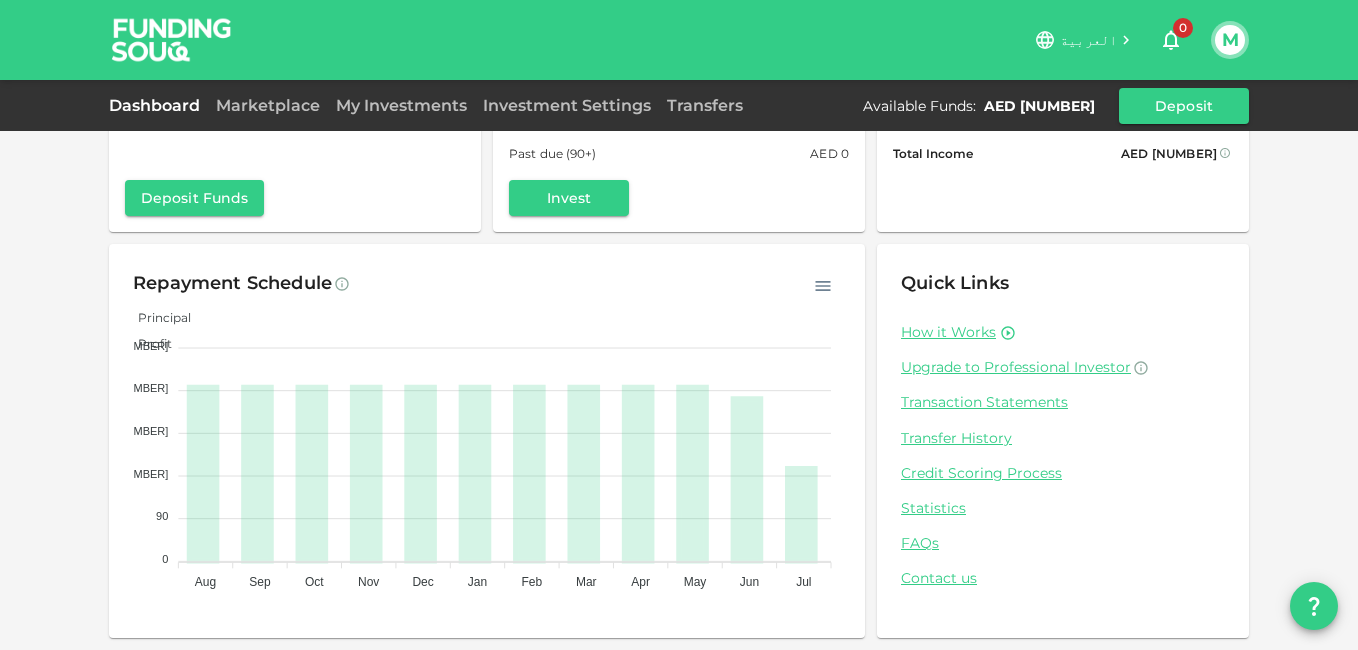 click on "Profit" 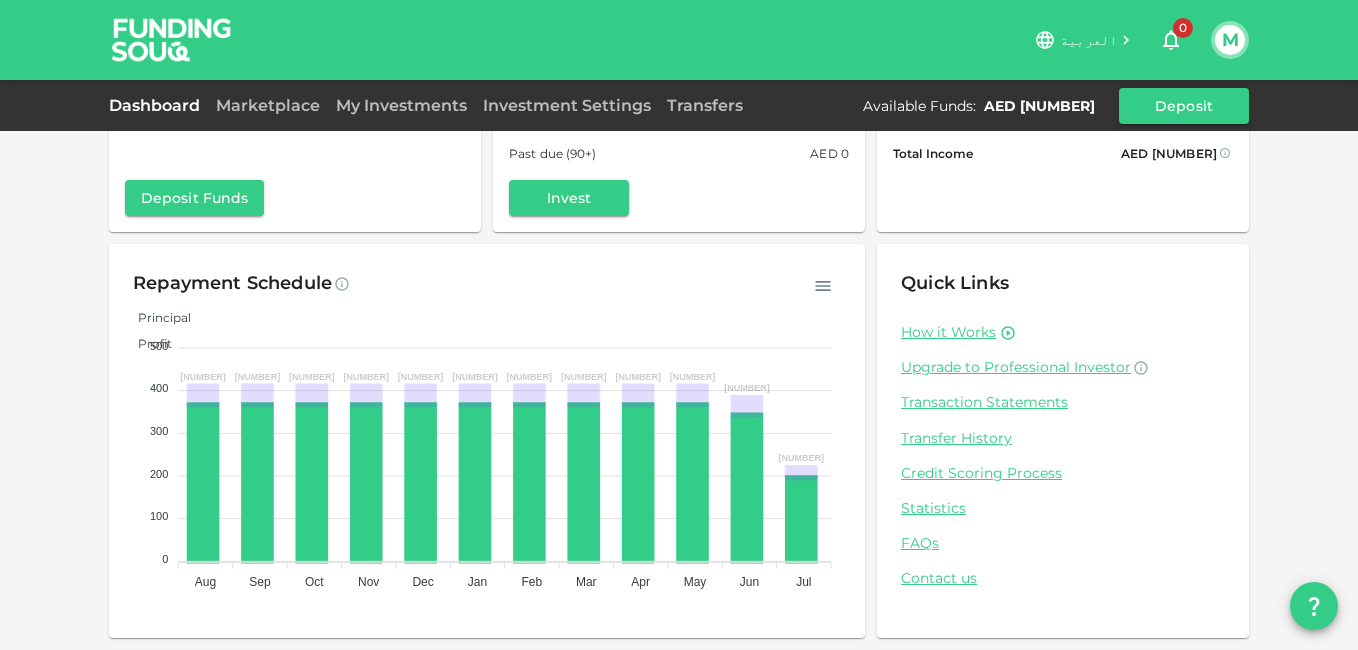 click on "Principal" 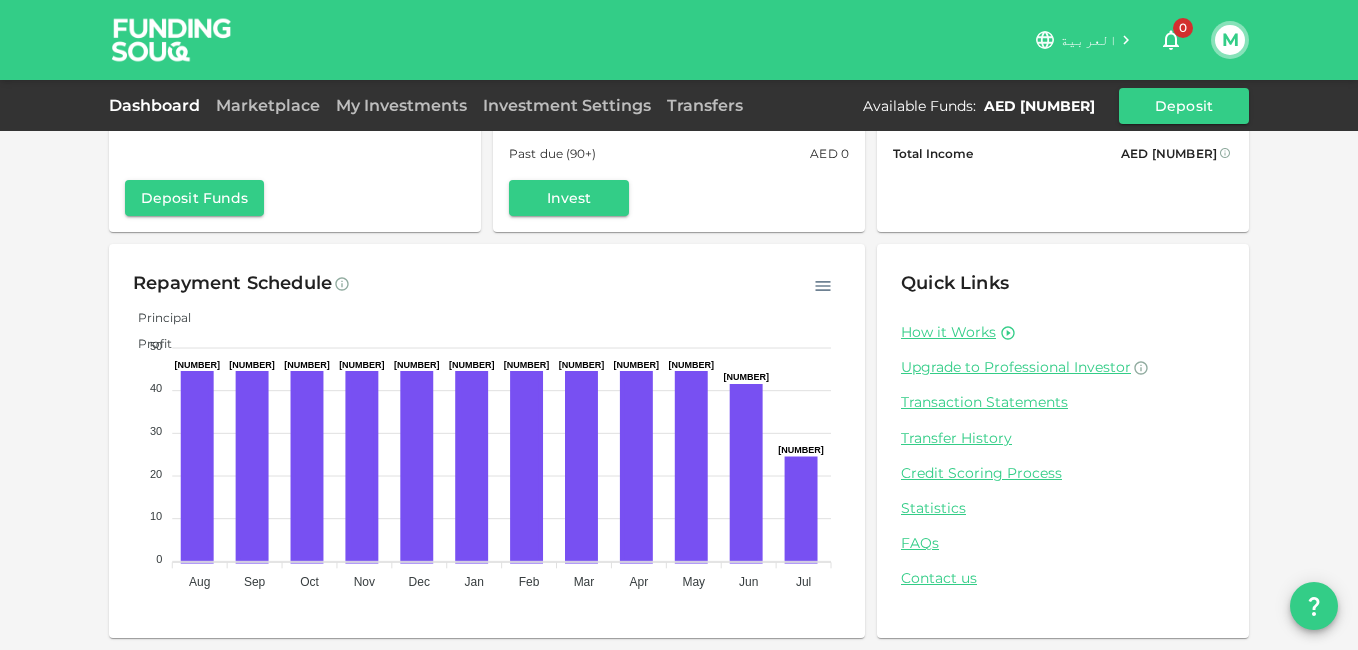click on "Profit" 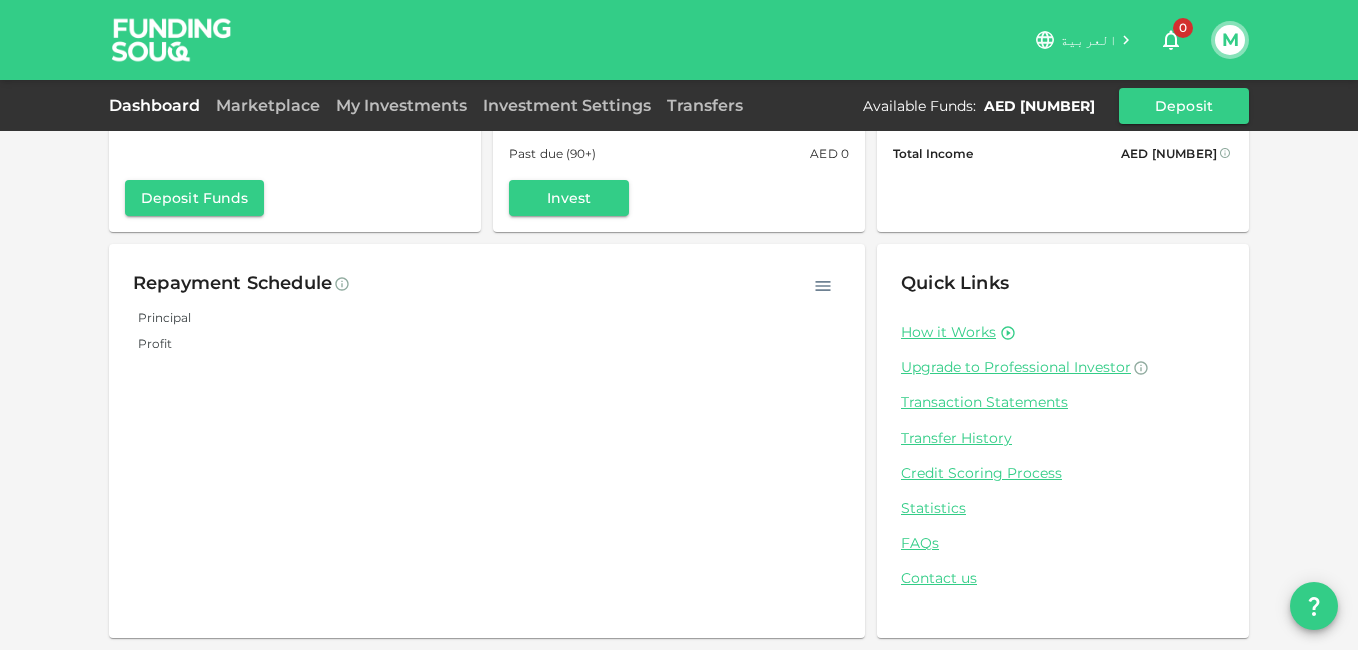 click on "Principal" 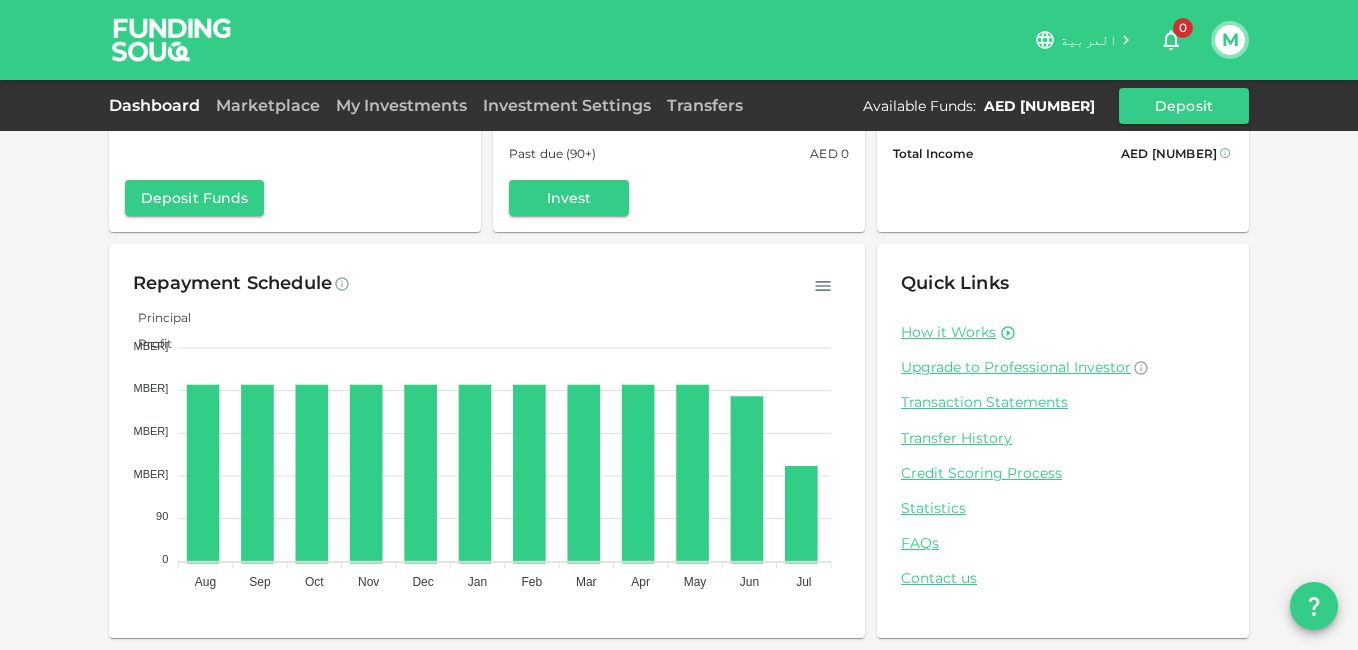 scroll, scrollTop: 0, scrollLeft: 0, axis: both 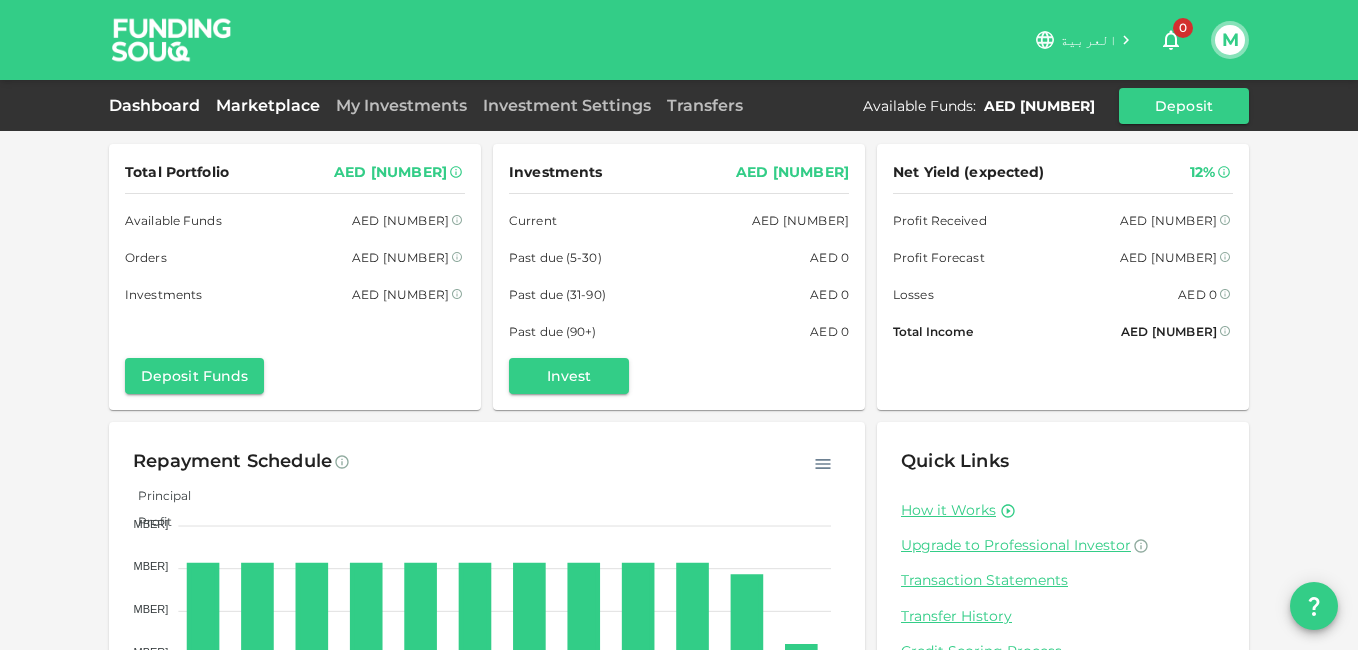 click on "Marketplace" at bounding box center [268, 105] 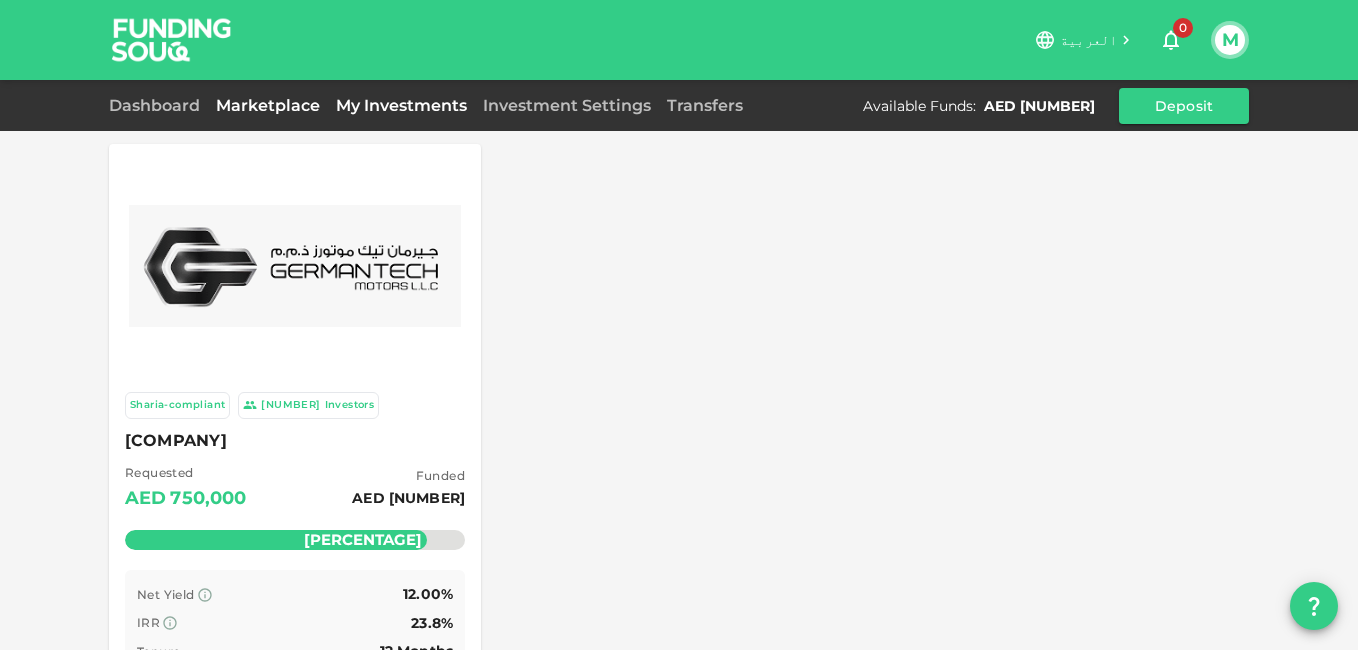 click on "My Investments" at bounding box center [401, 105] 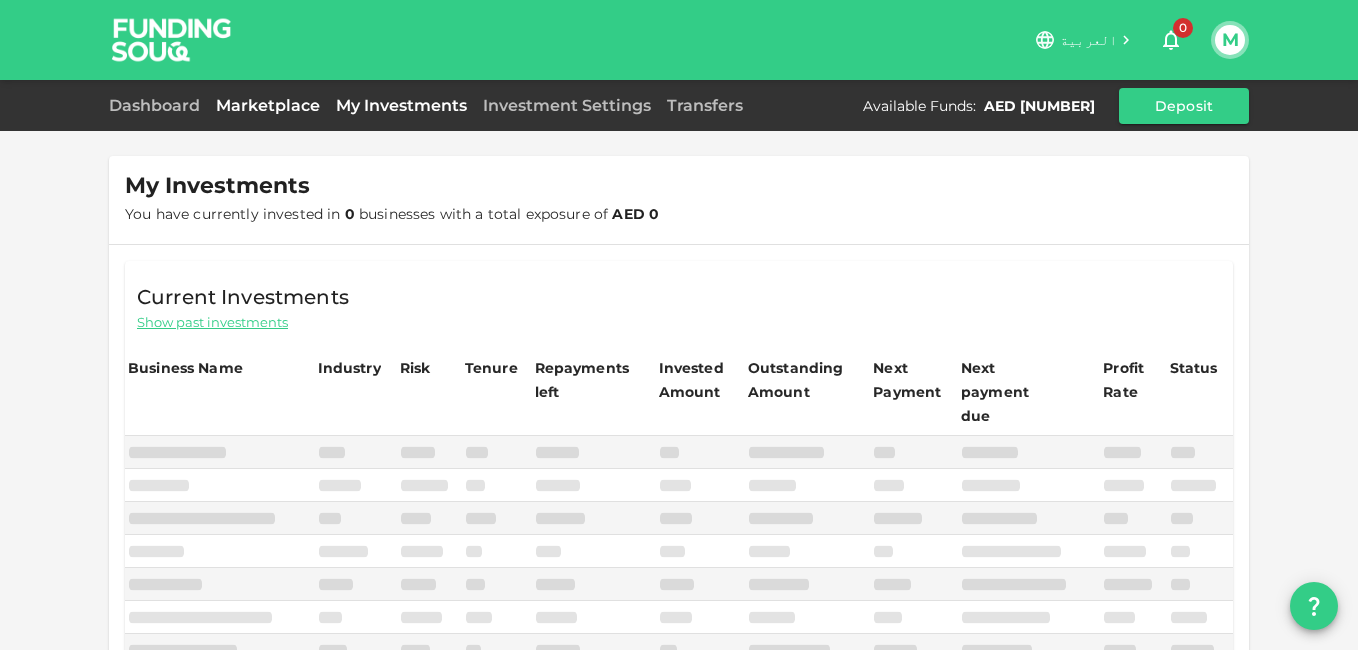 click on "Marketplace" at bounding box center [268, 105] 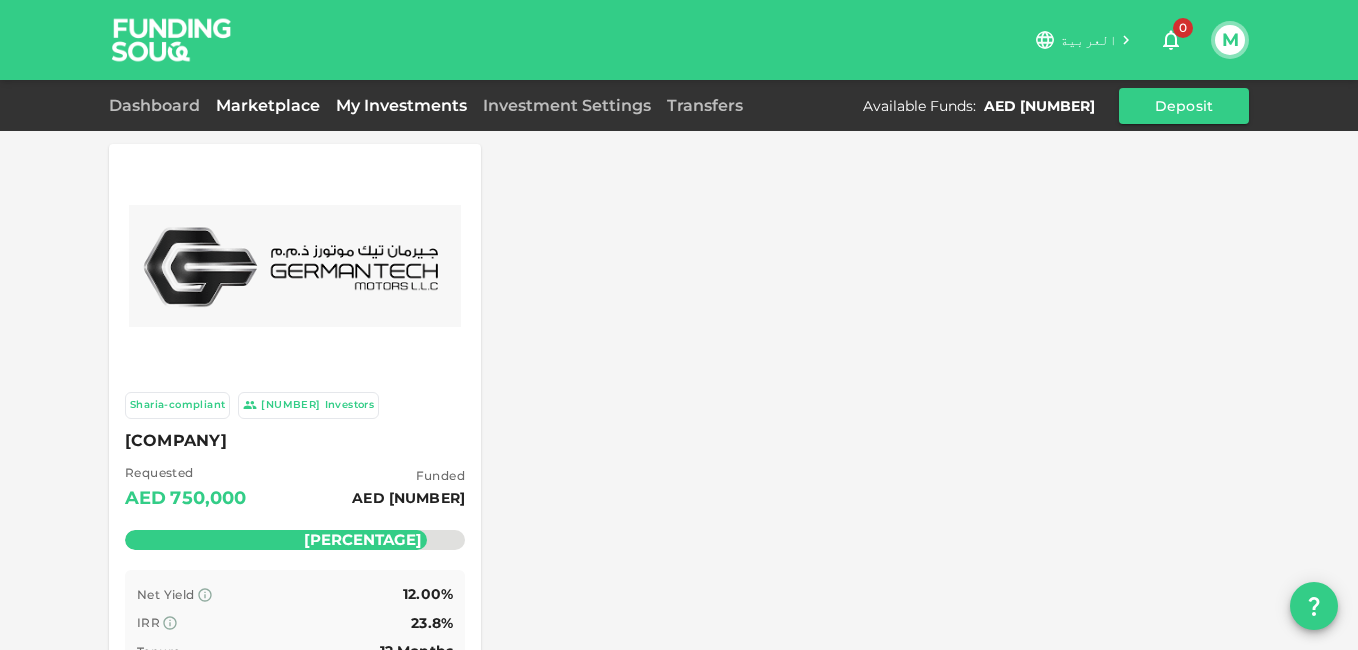 click on "My Investments" at bounding box center [401, 105] 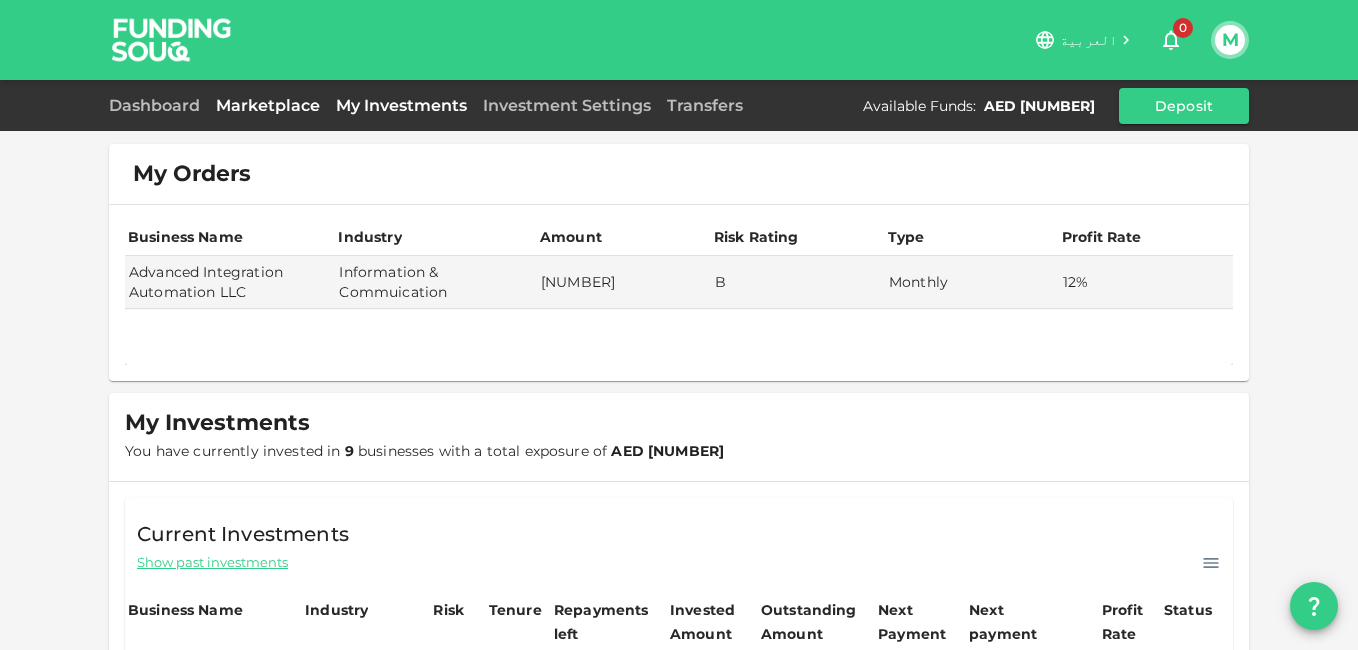 click on "Marketplace" at bounding box center [268, 105] 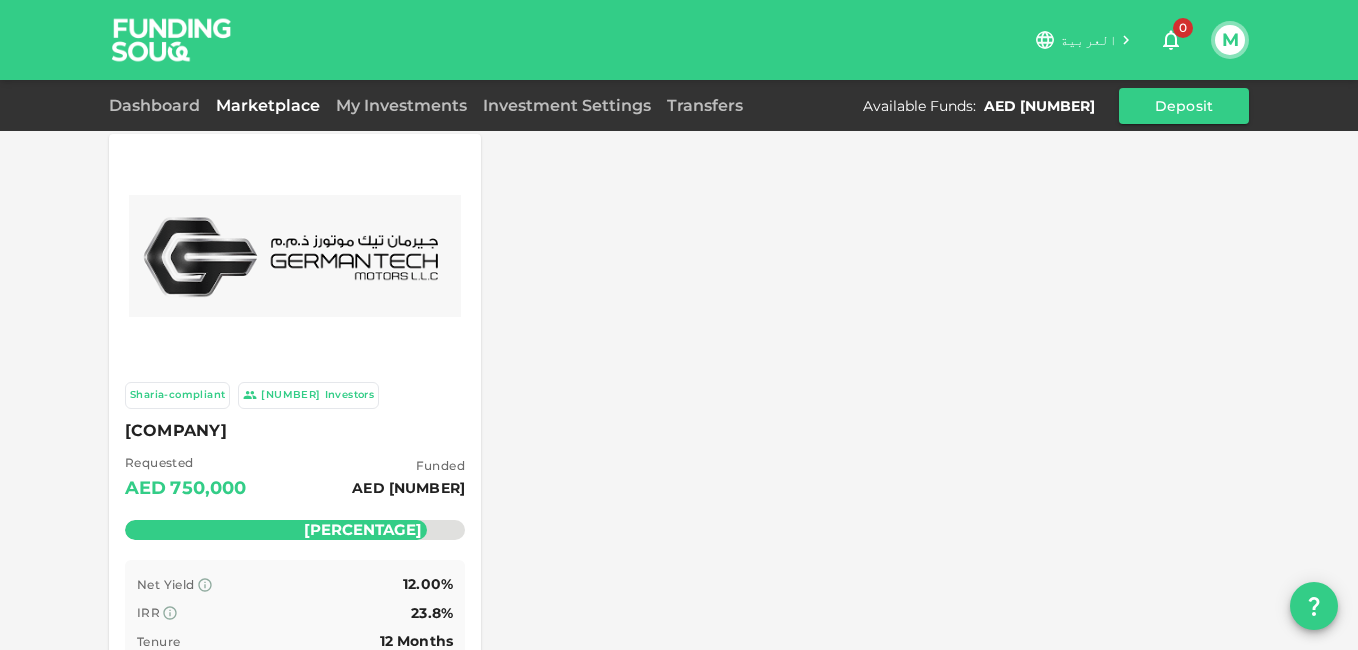 scroll, scrollTop: 0, scrollLeft: 0, axis: both 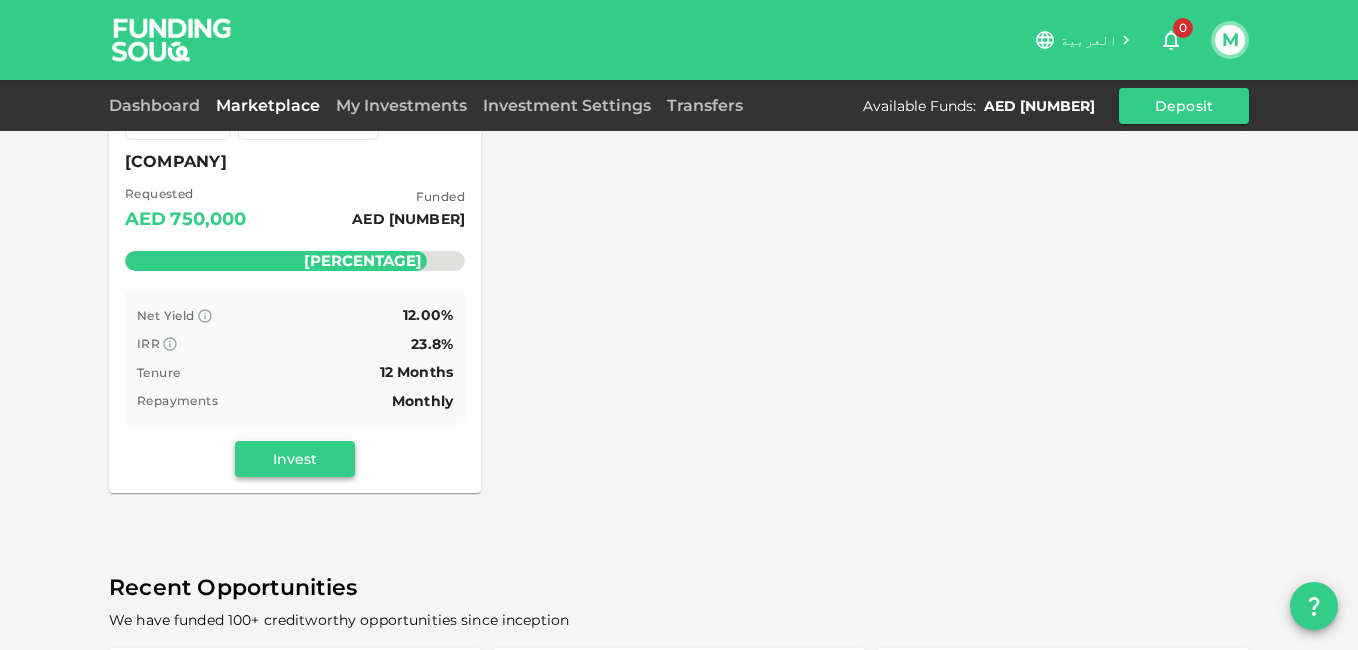 click on "Invest" at bounding box center [295, 459] 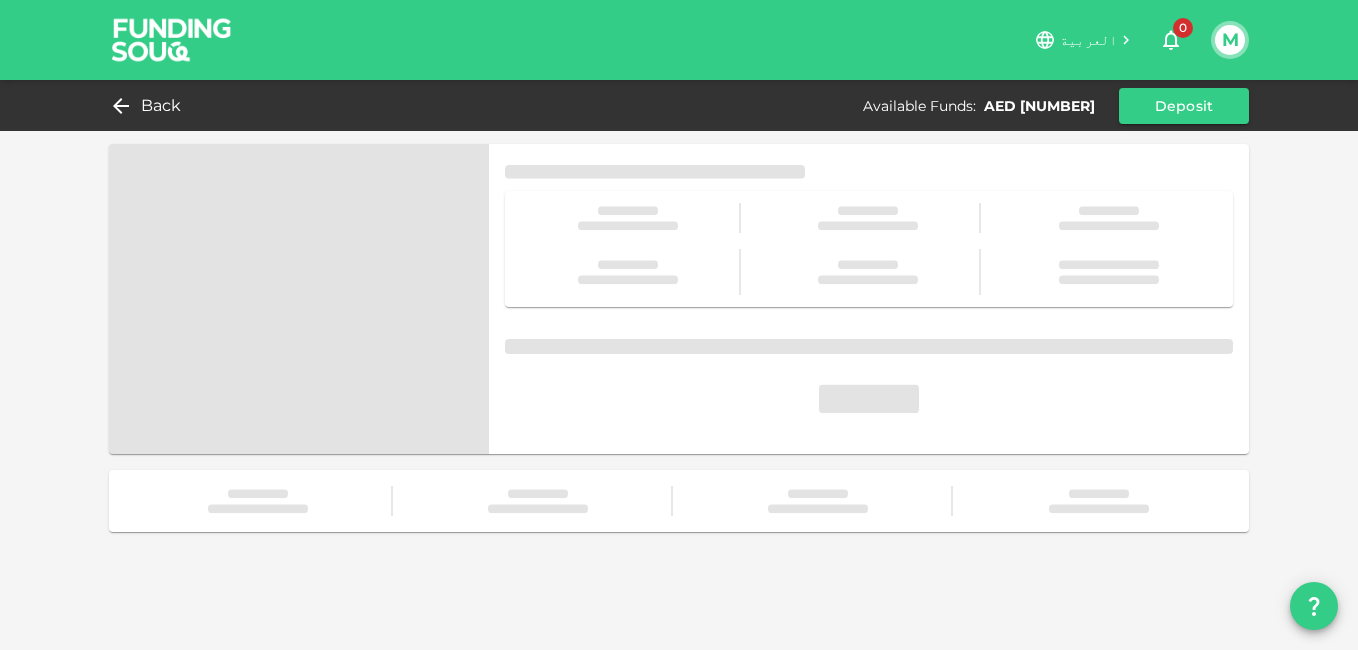 scroll, scrollTop: 0, scrollLeft: 0, axis: both 